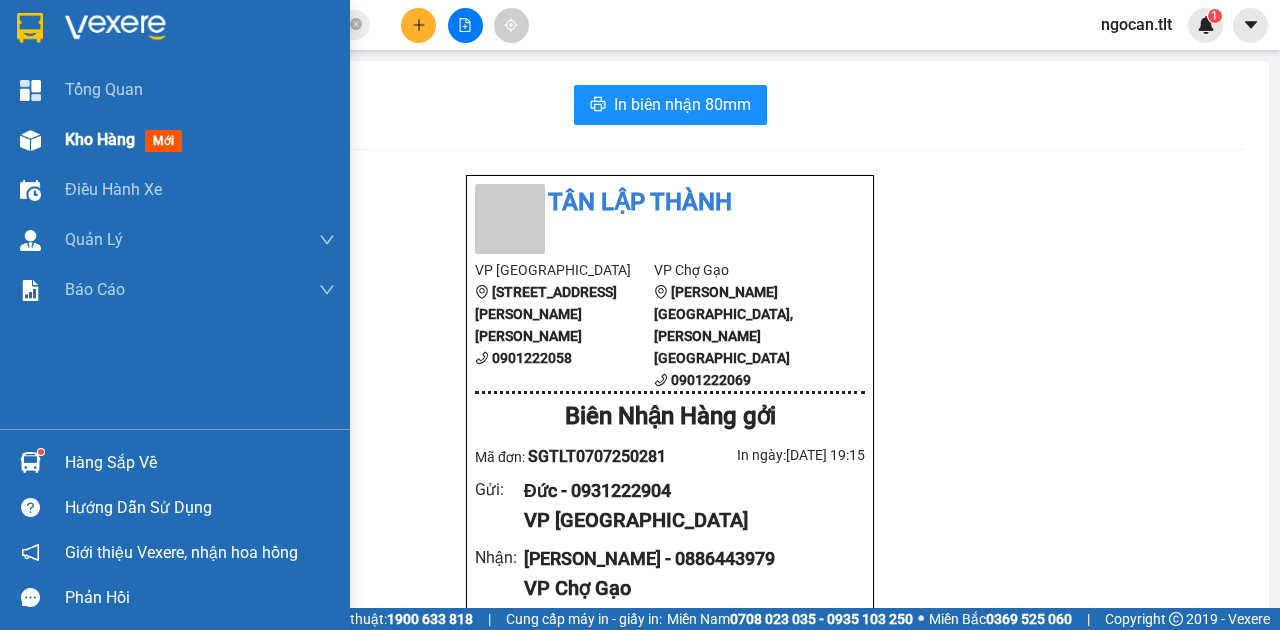 scroll, scrollTop: 0, scrollLeft: 0, axis: both 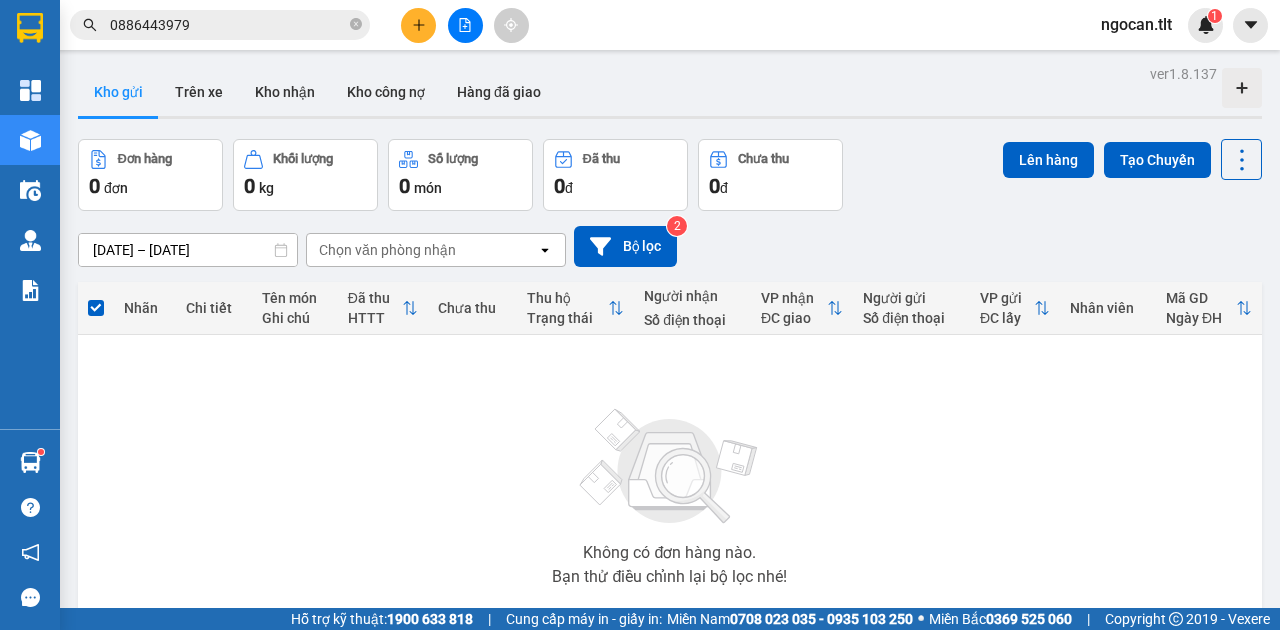 click on "[DATE] – [DATE]" at bounding box center [188, 250] 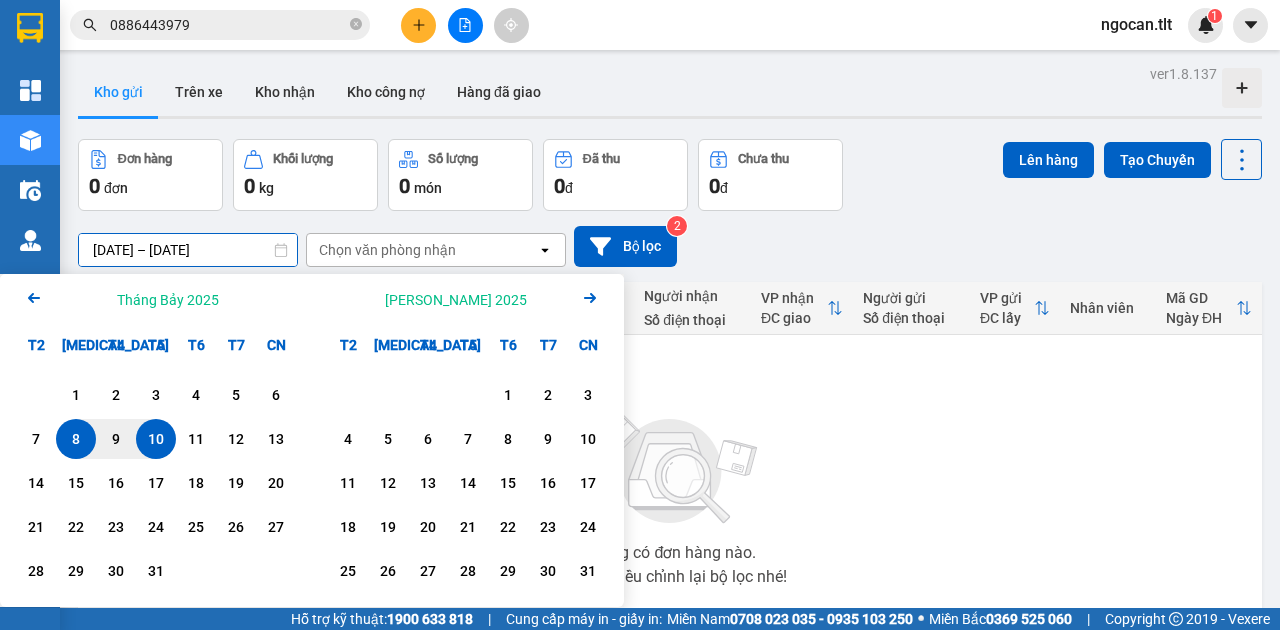 click 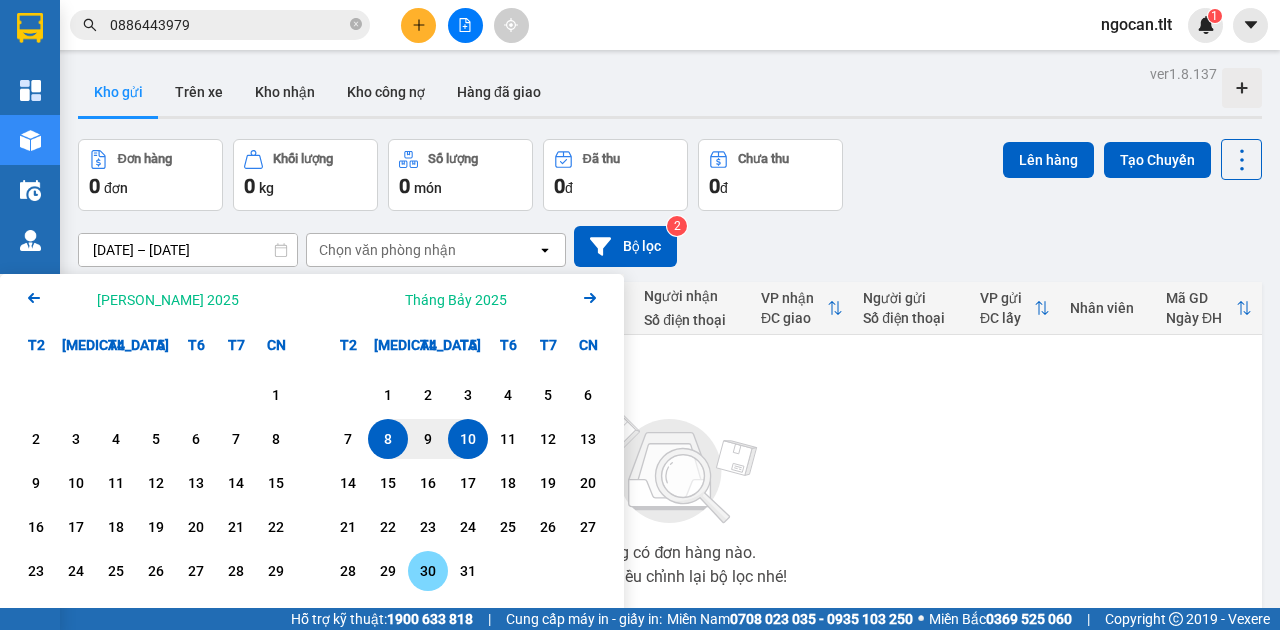 click on "30" at bounding box center [428, 571] 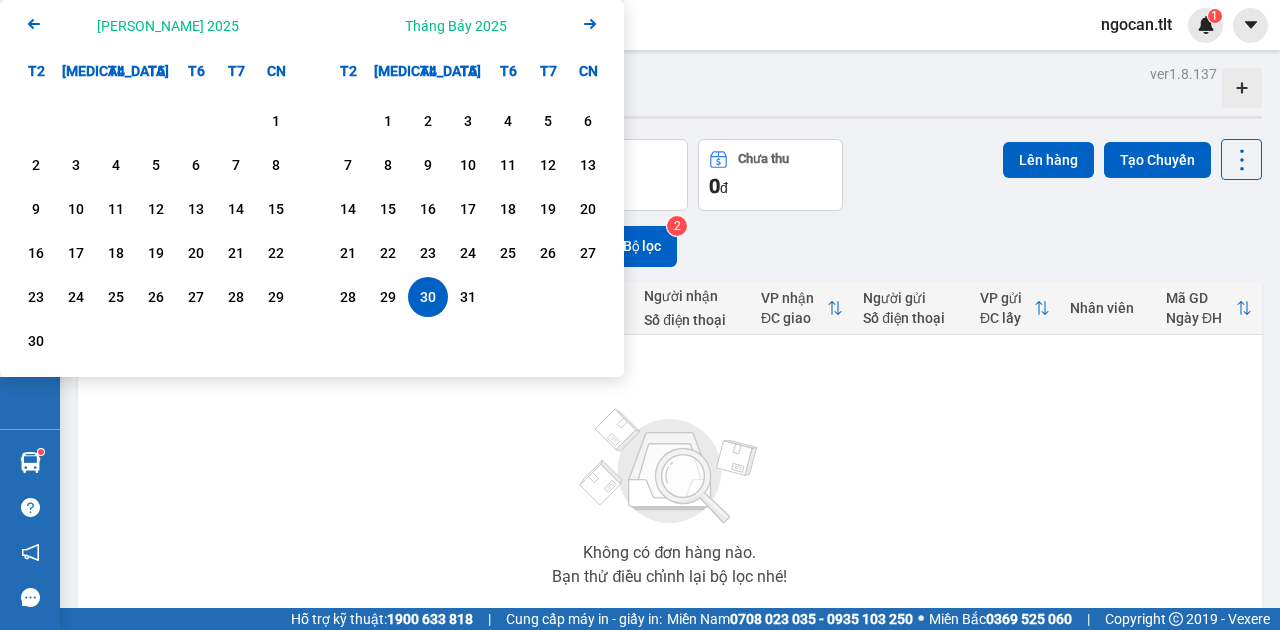 click on "Arrow Left" 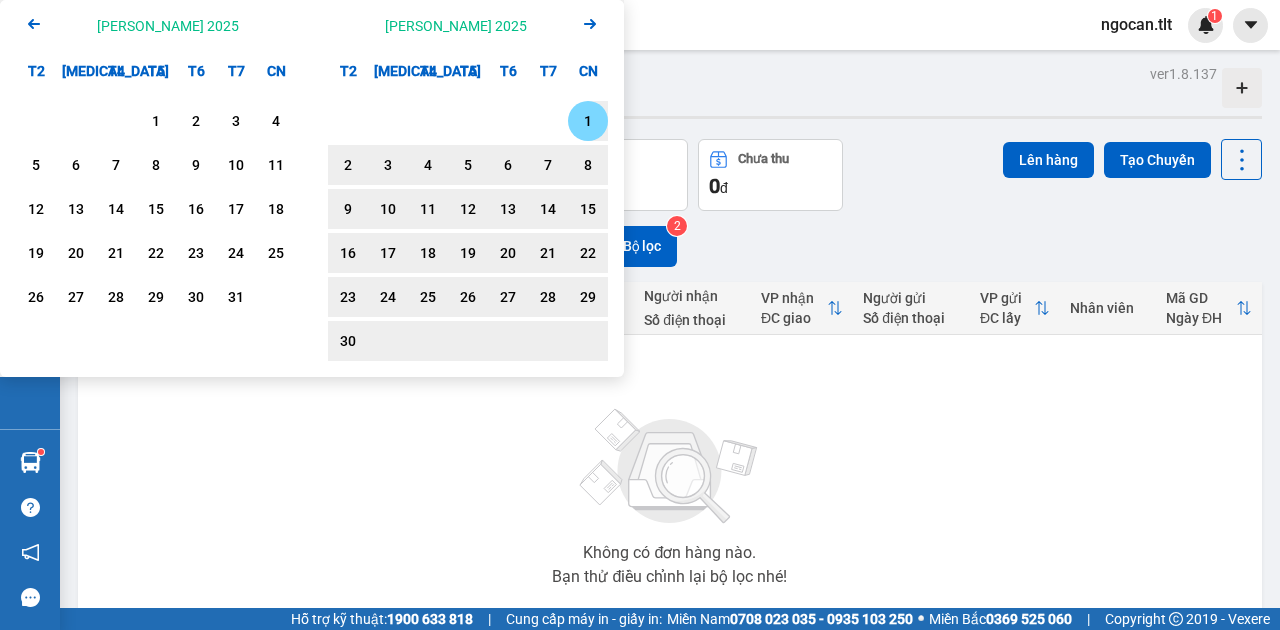 click on "1" at bounding box center (588, 121) 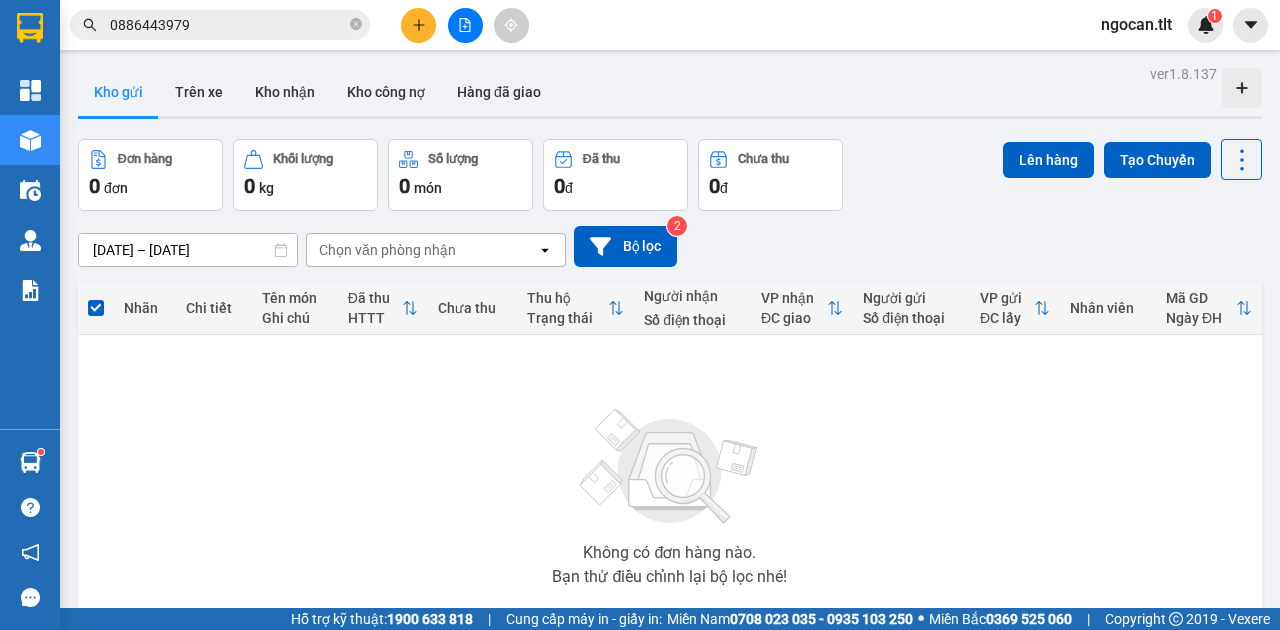click on "ver  1.8.137 Kho gửi Trên xe Kho [PERSON_NAME] công nợ Hàng đã [PERSON_NAME] hàng 0 đơn [PERSON_NAME] 0 kg Số [PERSON_NAME] 0 món Đã thu 0  [PERSON_NAME] thu 0  đ Lên hàng Tạo Chuyến [DATE] – [DATE] Press the down arrow key to interact with the calendar and select a date. Press the escape button to close the calendar. Selected date range is from [DATE] to [DATE]. Chọn văn [PERSON_NAME] open Bộ lọc 2 [PERSON_NAME] [PERSON_NAME] Tên món Ghi chú Đã thu HTTT Chưa thu Thu [PERSON_NAME] thái Người [PERSON_NAME] Số điện thoại [PERSON_NAME] ĐC [PERSON_NAME] Người gửi Số điện thoại VP gửi ĐC lấy [PERSON_NAME] Mã [PERSON_NAME] ĐH Không có đơn hàng nào. Bạn thử điều [PERSON_NAME] bộ lọc nhé! 10 / trang open Đang tải dữ liệu" at bounding box center [670, 390] 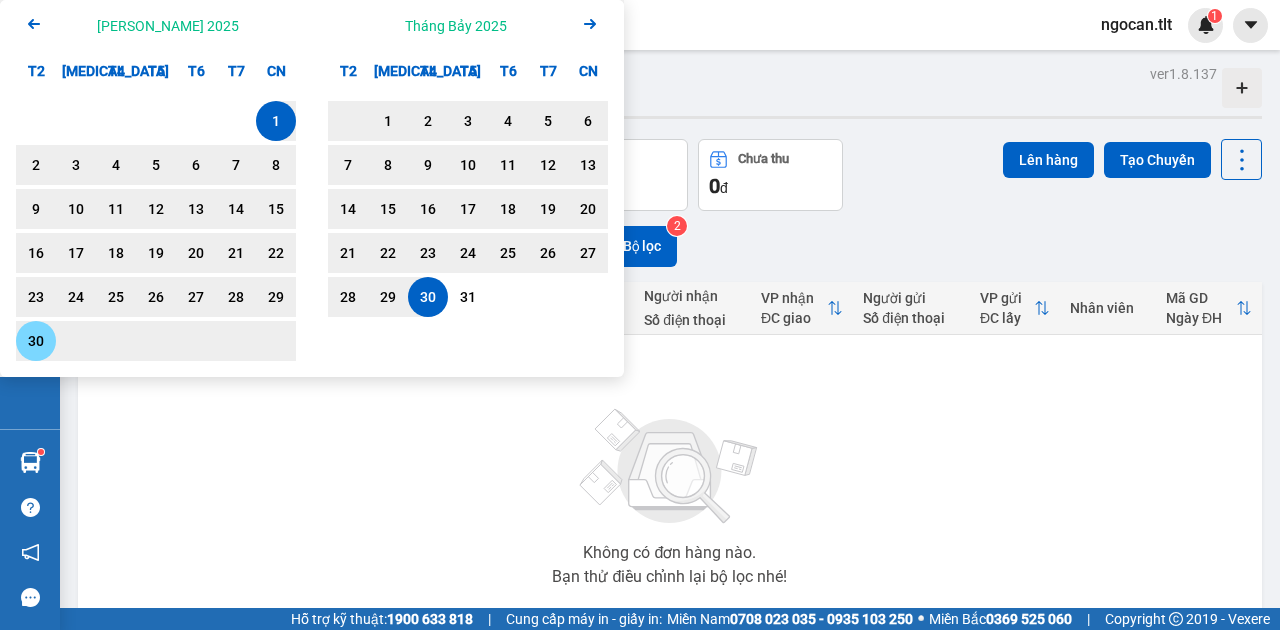 click on "30" at bounding box center [36, 341] 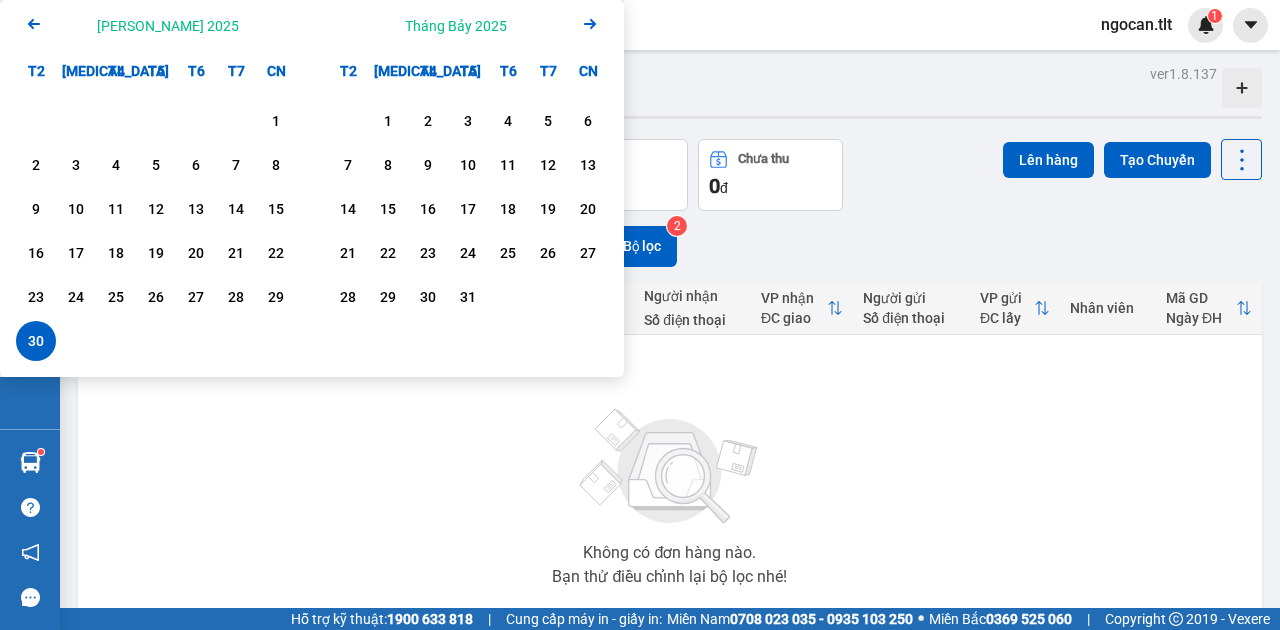 click on "30" at bounding box center [36, 341] 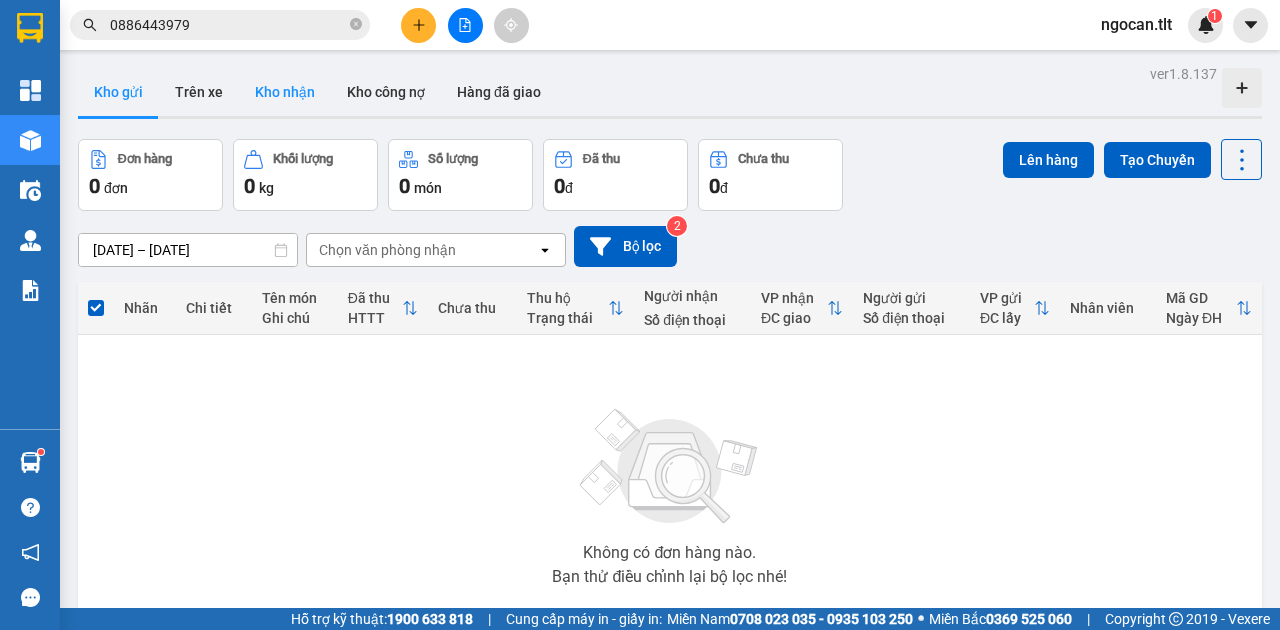 click on "Kho nhận" at bounding box center (285, 92) 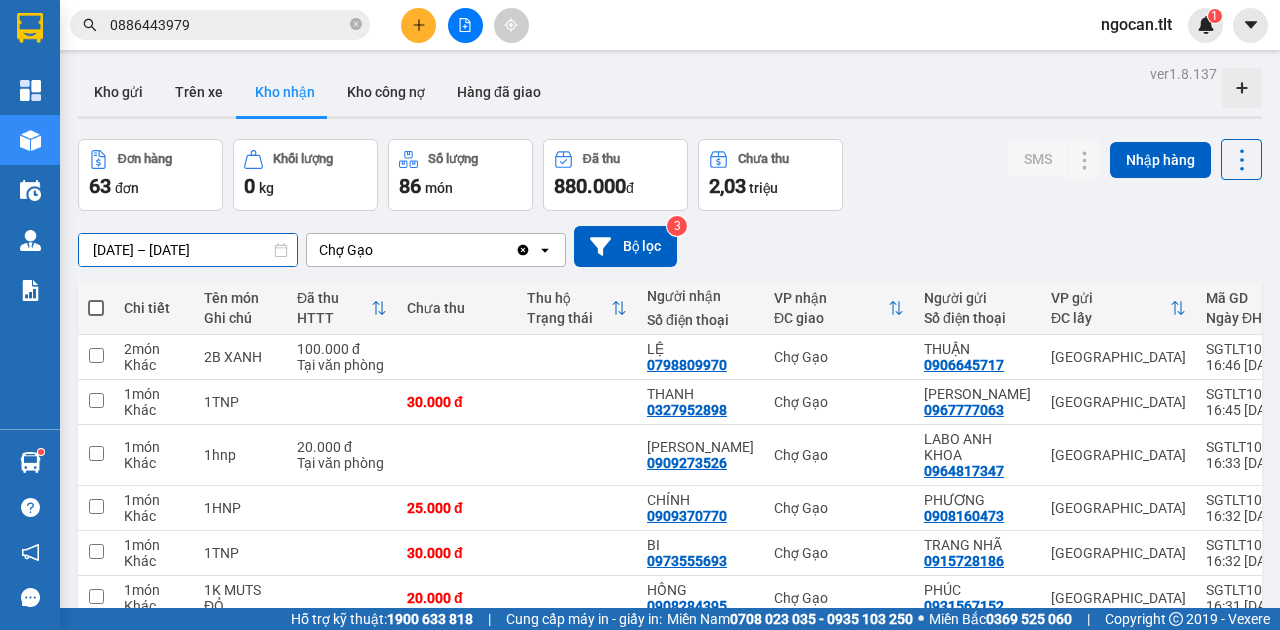 click on "[DATE] – [DATE]" at bounding box center [188, 250] 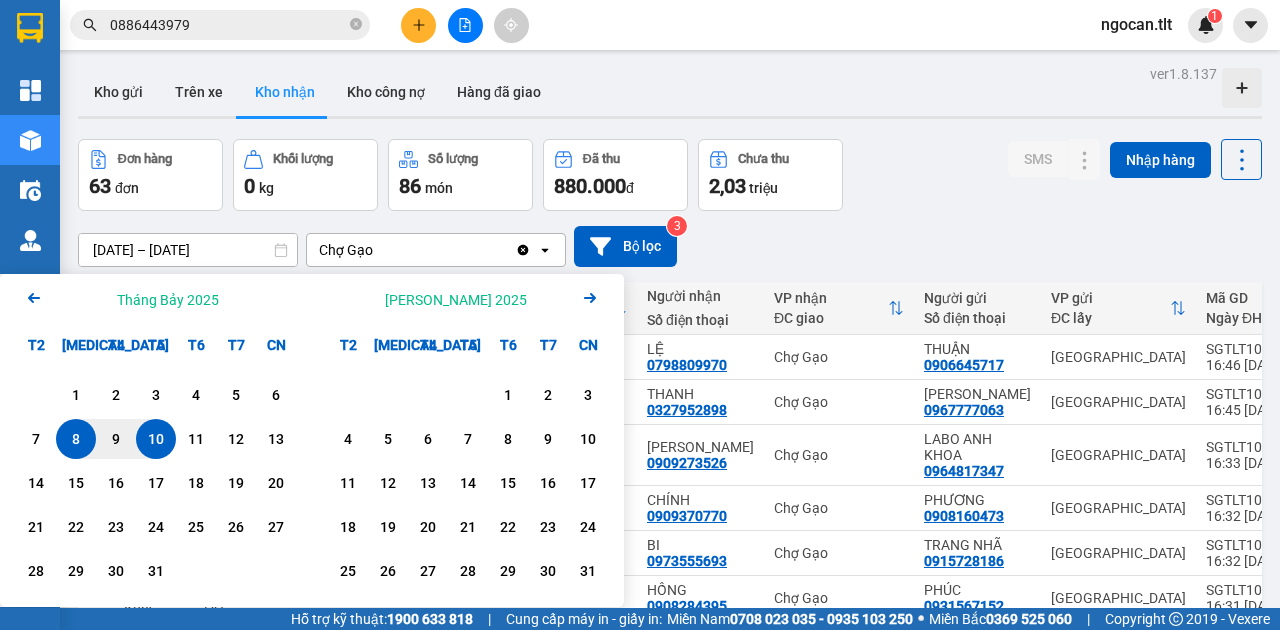 click on "Arrow Left" 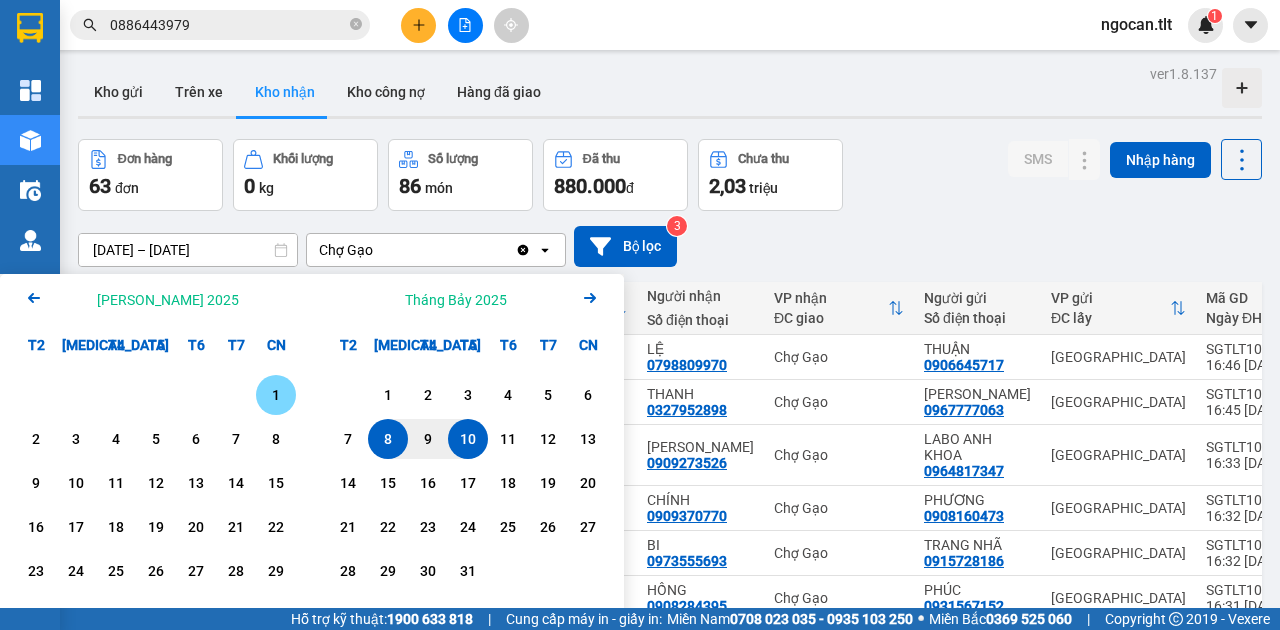 click on "1" at bounding box center [276, 395] 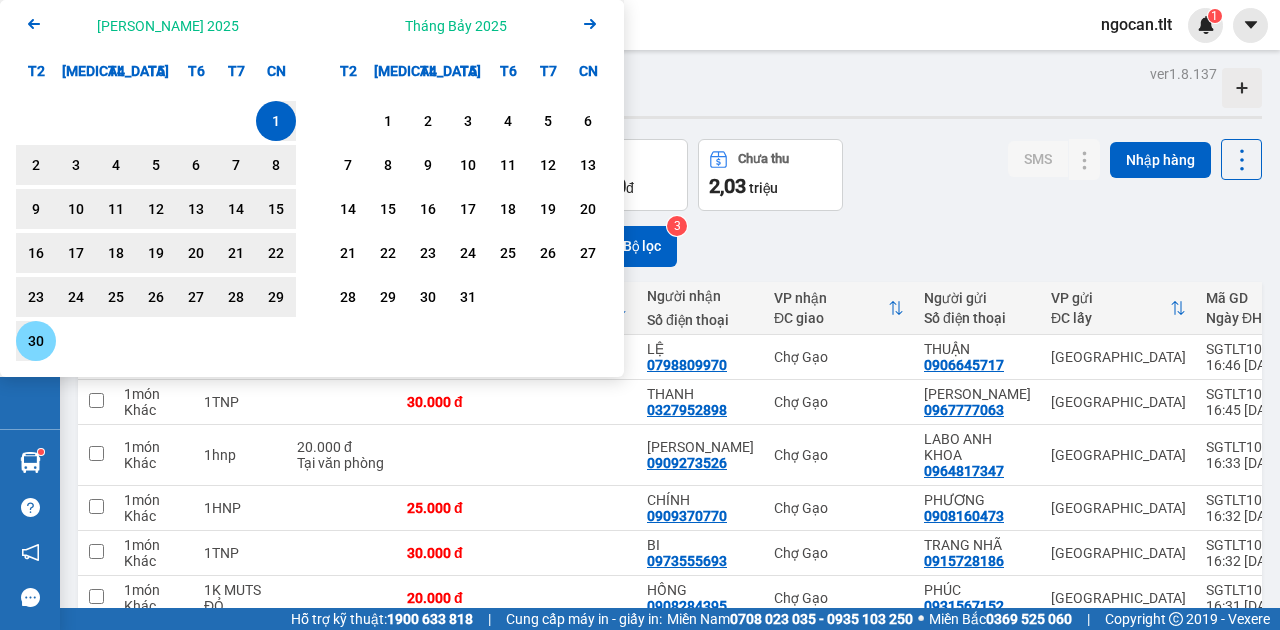 click on "30" at bounding box center (36, 341) 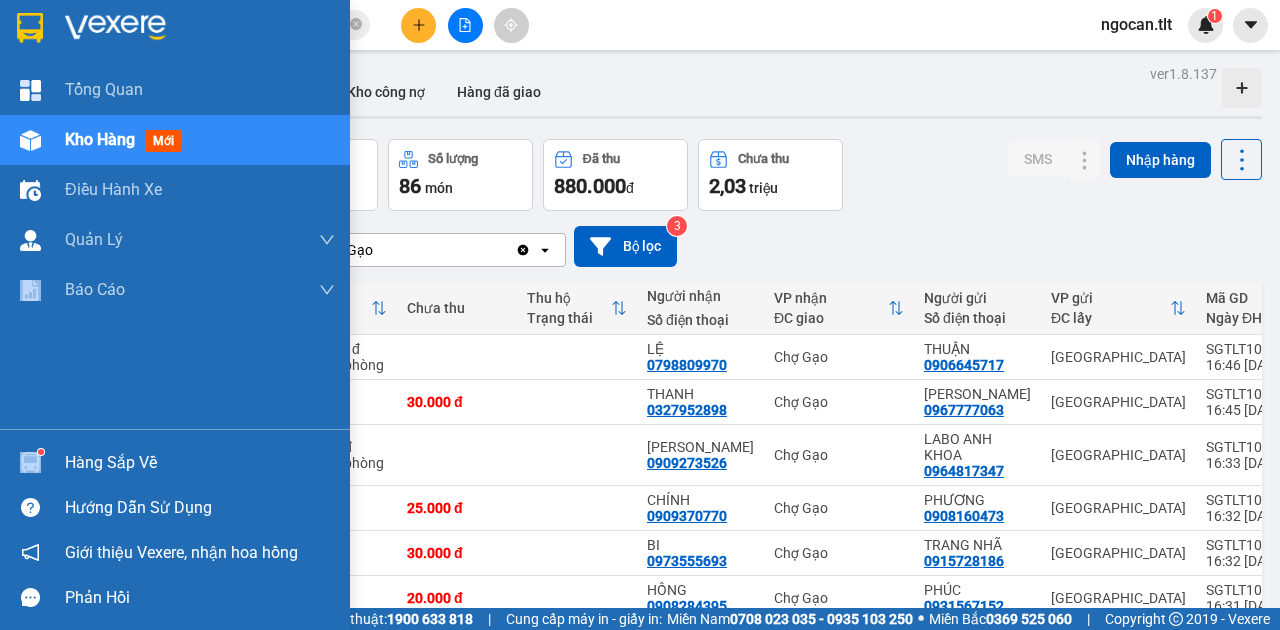 click on "[PERSON_NAME]     Kho hàng mới     Điều [PERSON_NAME] xe     [PERSON_NAME] [PERSON_NAME] [PERSON_NAME] lý khách hàng [PERSON_NAME] [PERSON_NAME] mới     [PERSON_NAME] [PERSON_NAME] [PERSON_NAME] ([PERSON_NAME]) [PERSON_NAME] [PERSON_NAME] (VP) [PERSON_NAME] số tạo đơn theo VP gửi ([PERSON_NAME])" at bounding box center (175, 247) 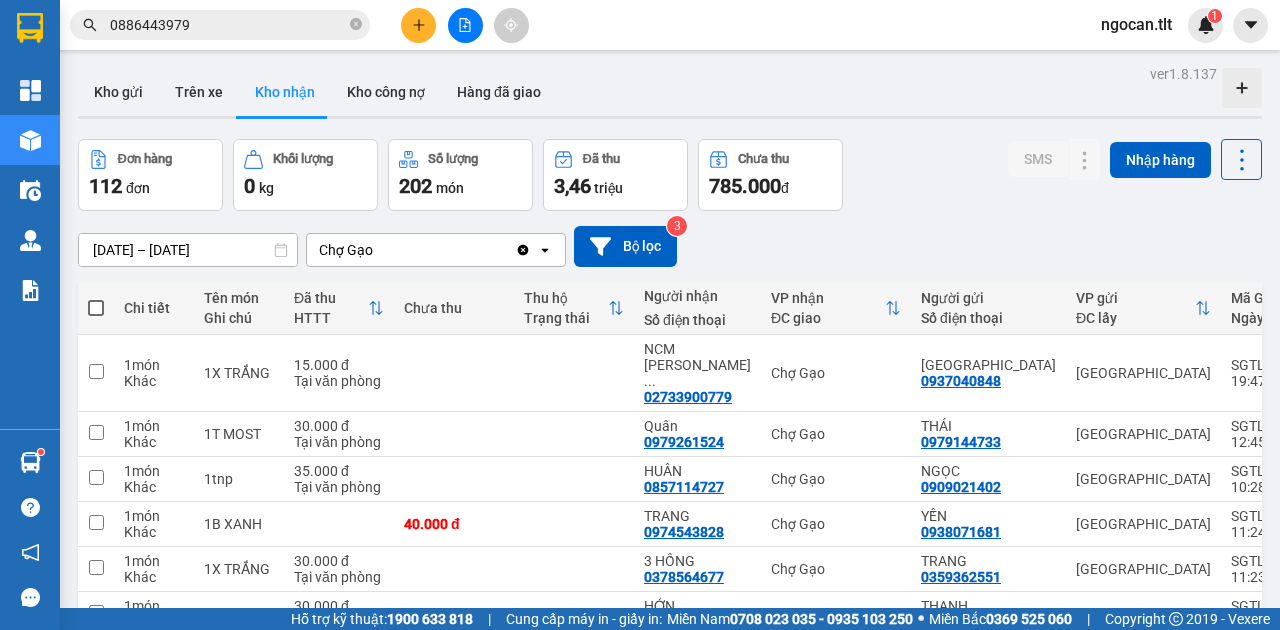 drag, startPoint x: 620, startPoint y: 282, endPoint x: 637, endPoint y: 282, distance: 17 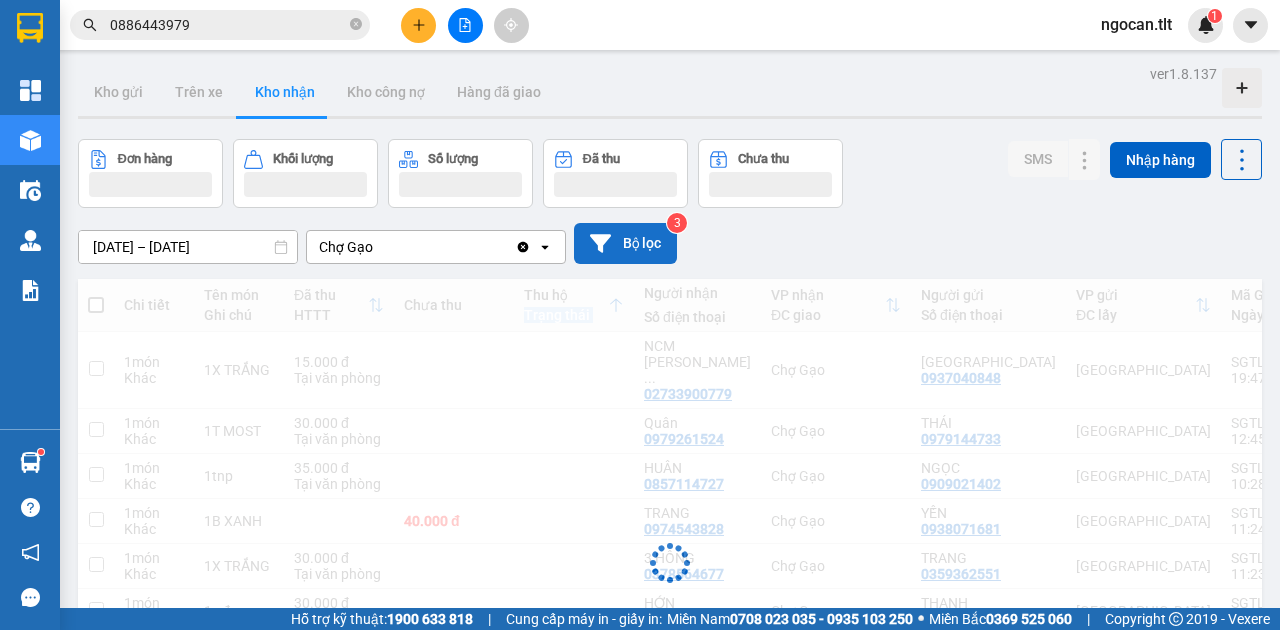 click on "Bộ lọc" at bounding box center [625, 243] 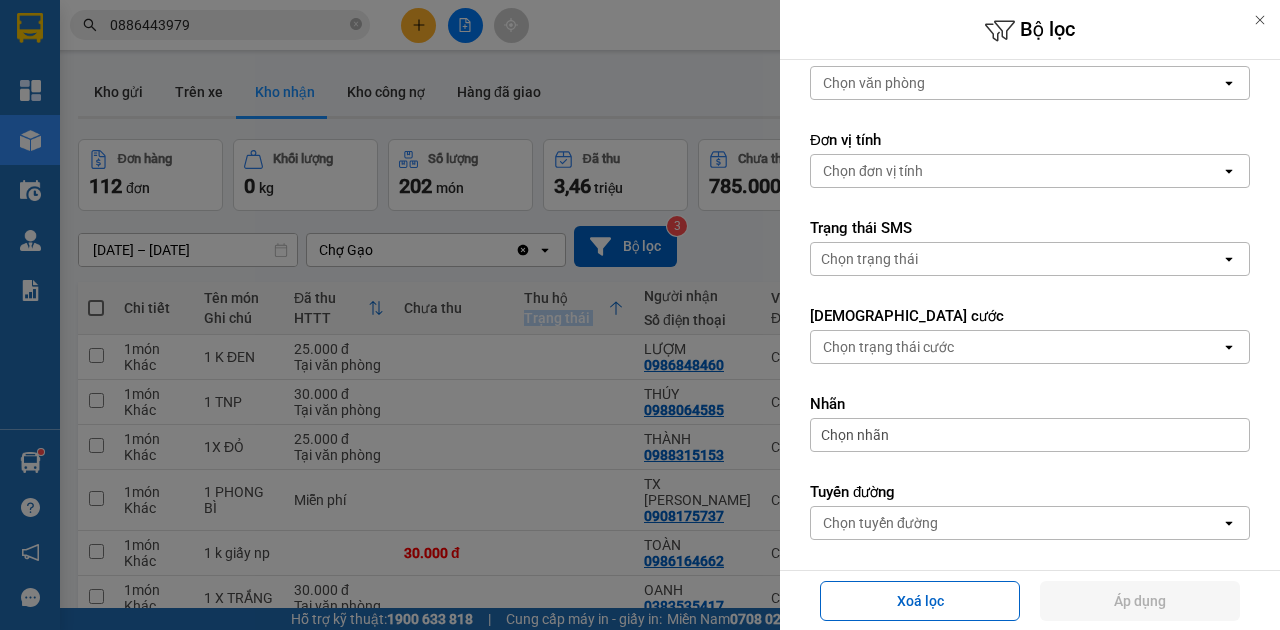scroll, scrollTop: 466, scrollLeft: 0, axis: vertical 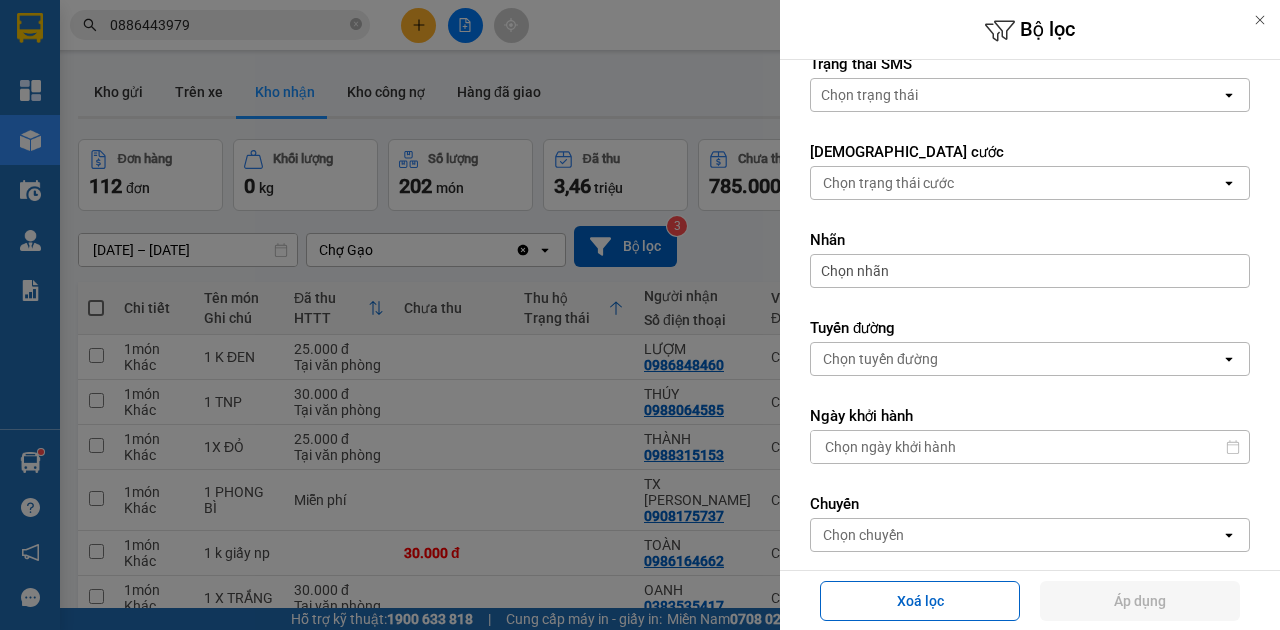 click on "Chọn trạng thái cước" at bounding box center (888, 183) 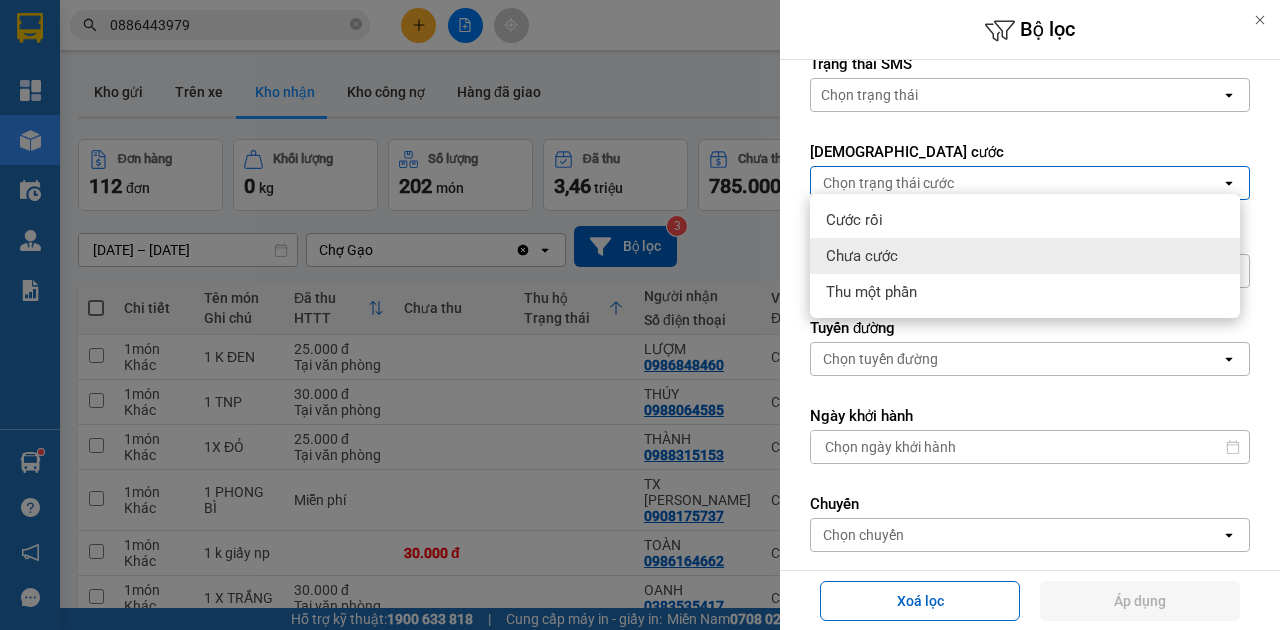 click on "Chưa cước" at bounding box center (862, 256) 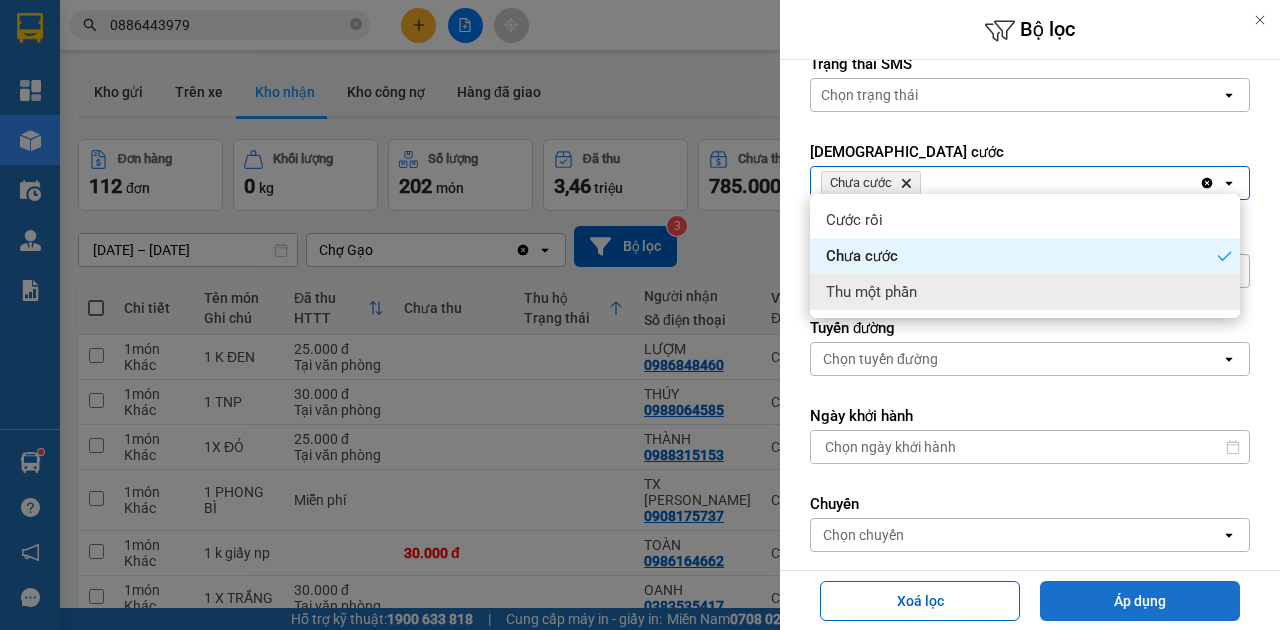 click on "Áp dụng" at bounding box center (1140, 601) 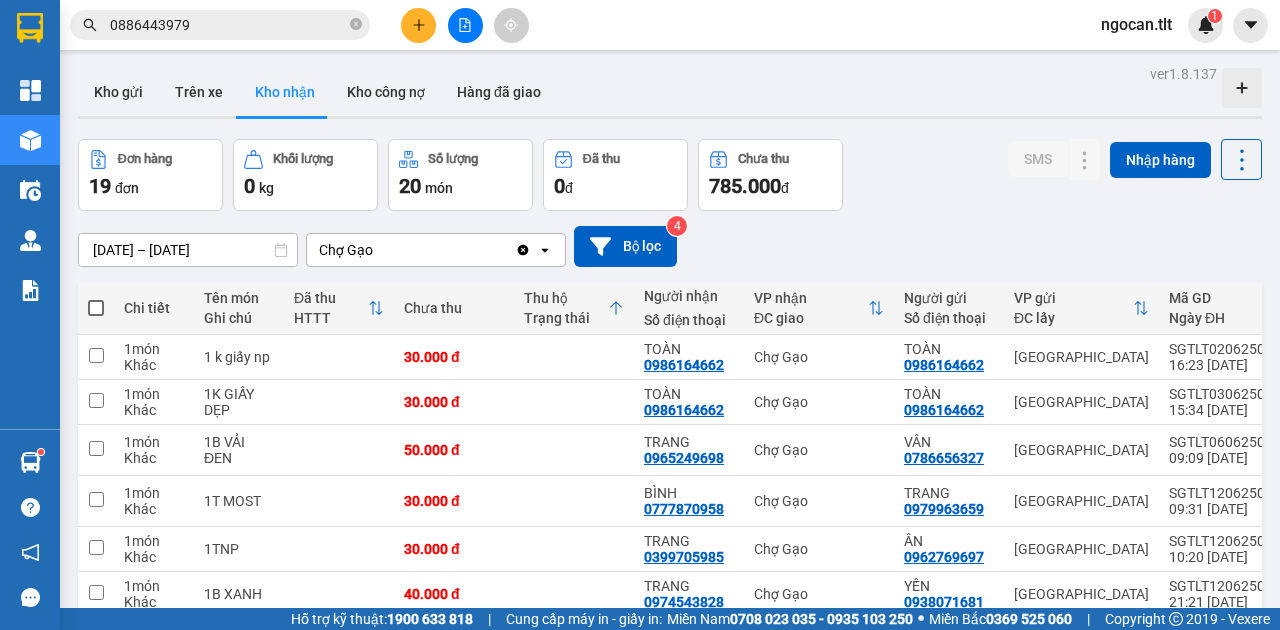 click on "Clear value" 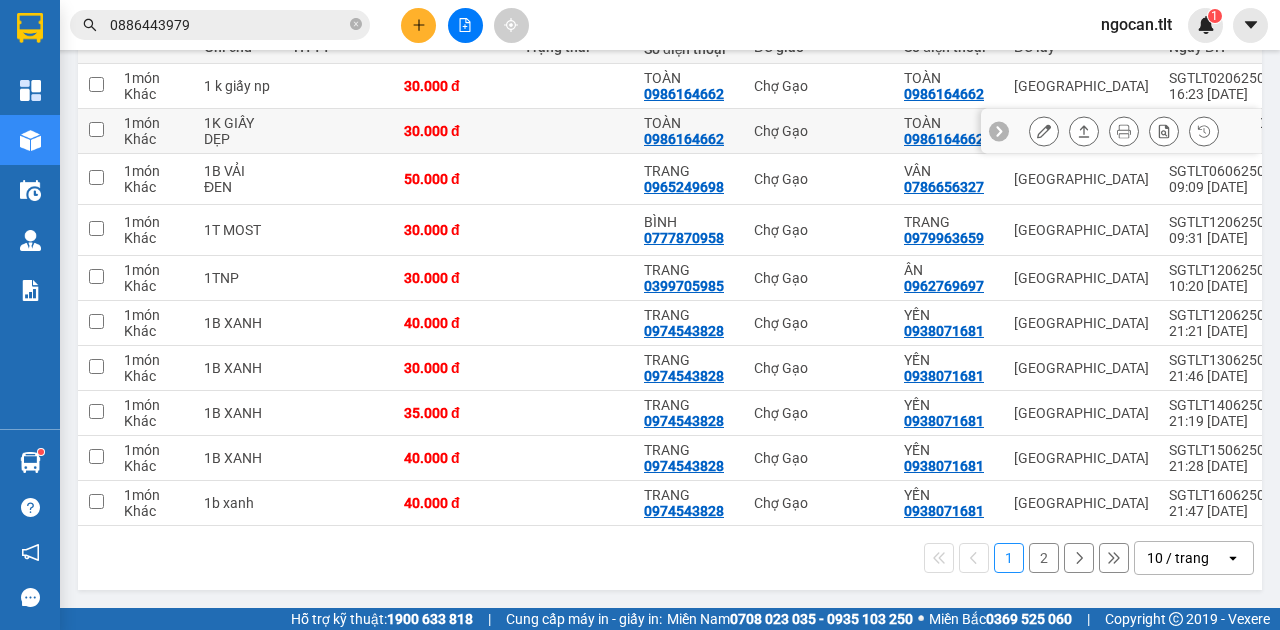 scroll, scrollTop: 124, scrollLeft: 0, axis: vertical 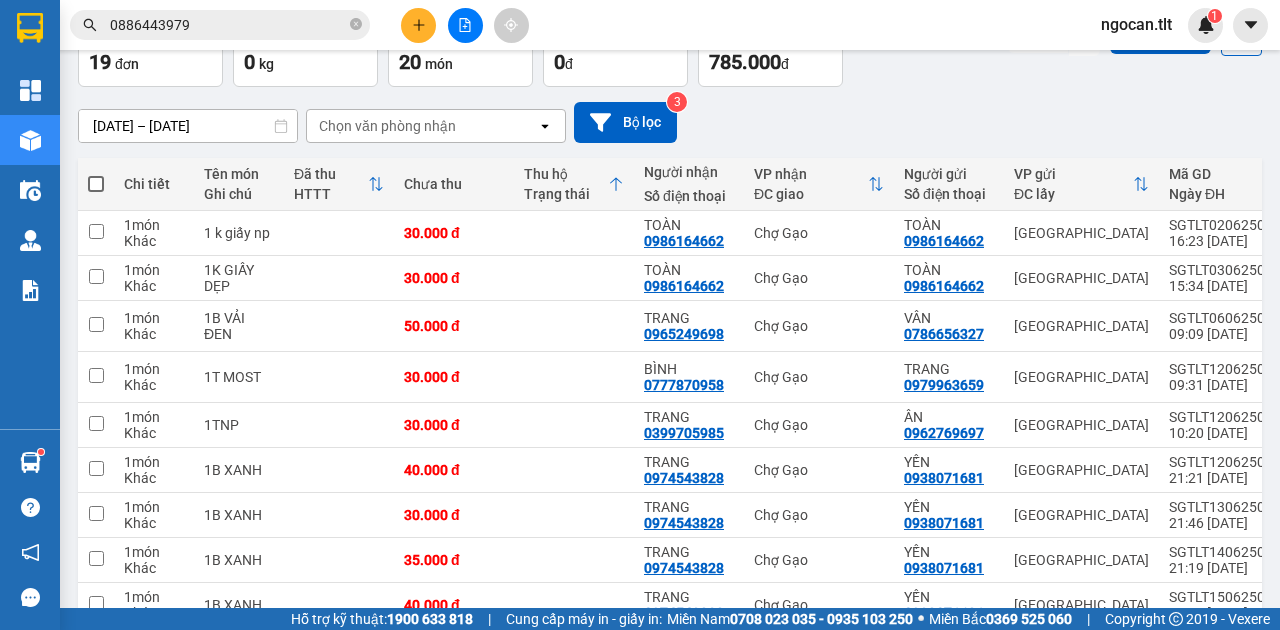 click at bounding box center [96, 184] 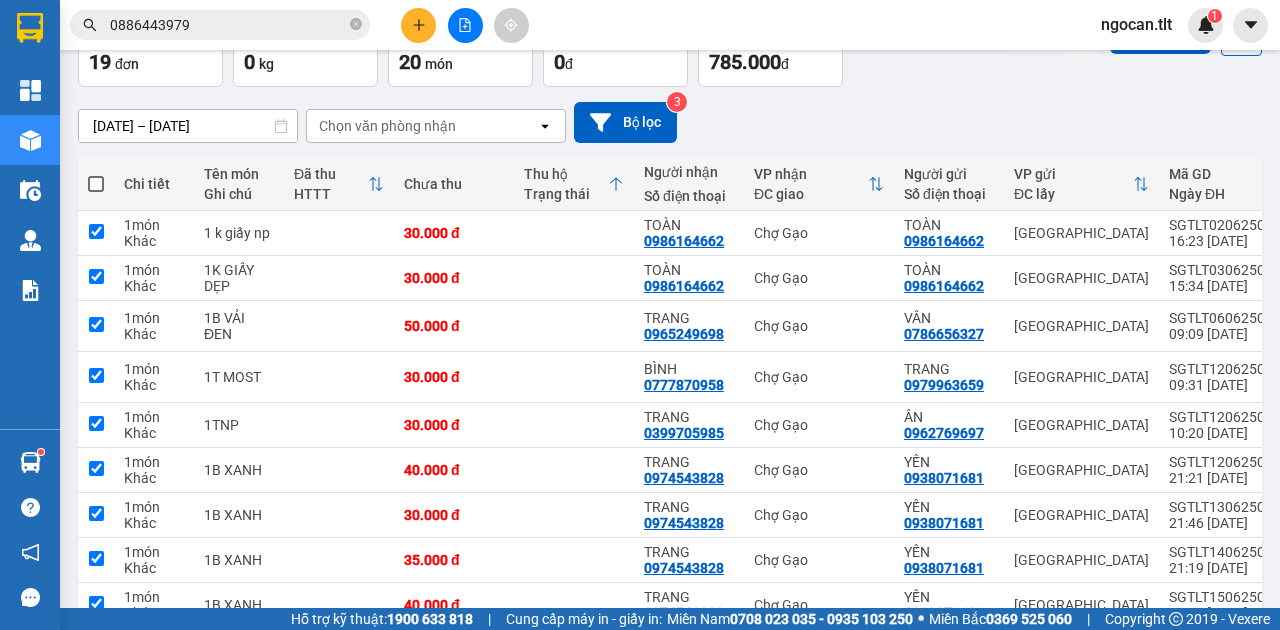 checkbox on "true" 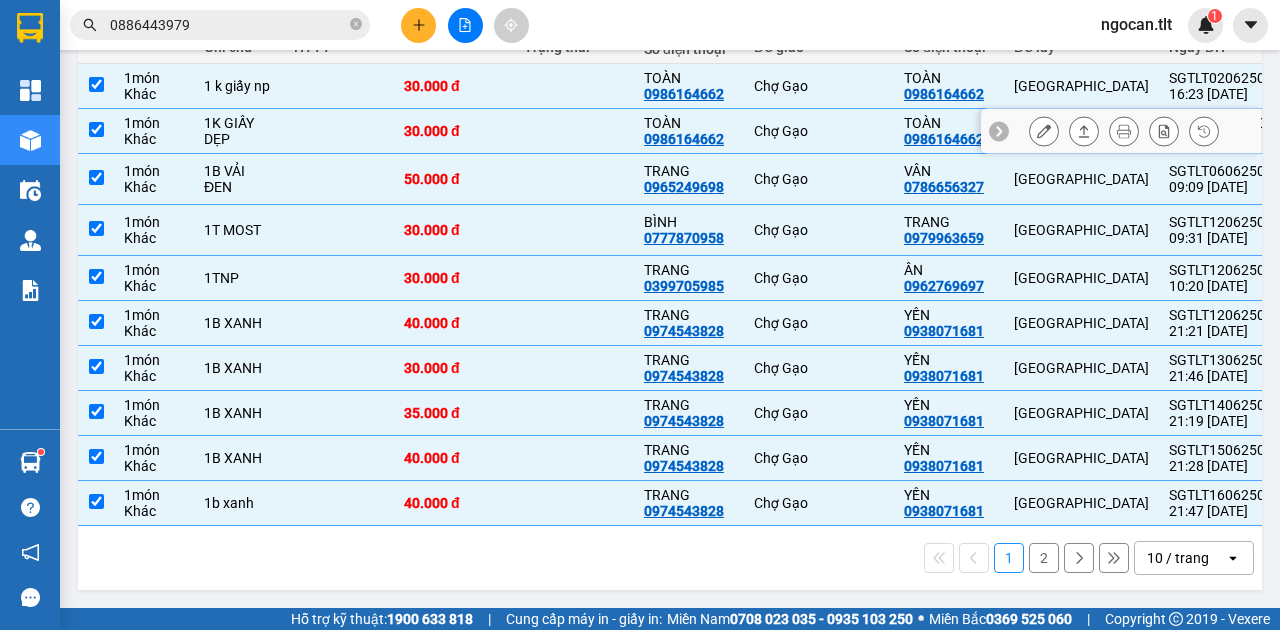 scroll, scrollTop: 280, scrollLeft: 0, axis: vertical 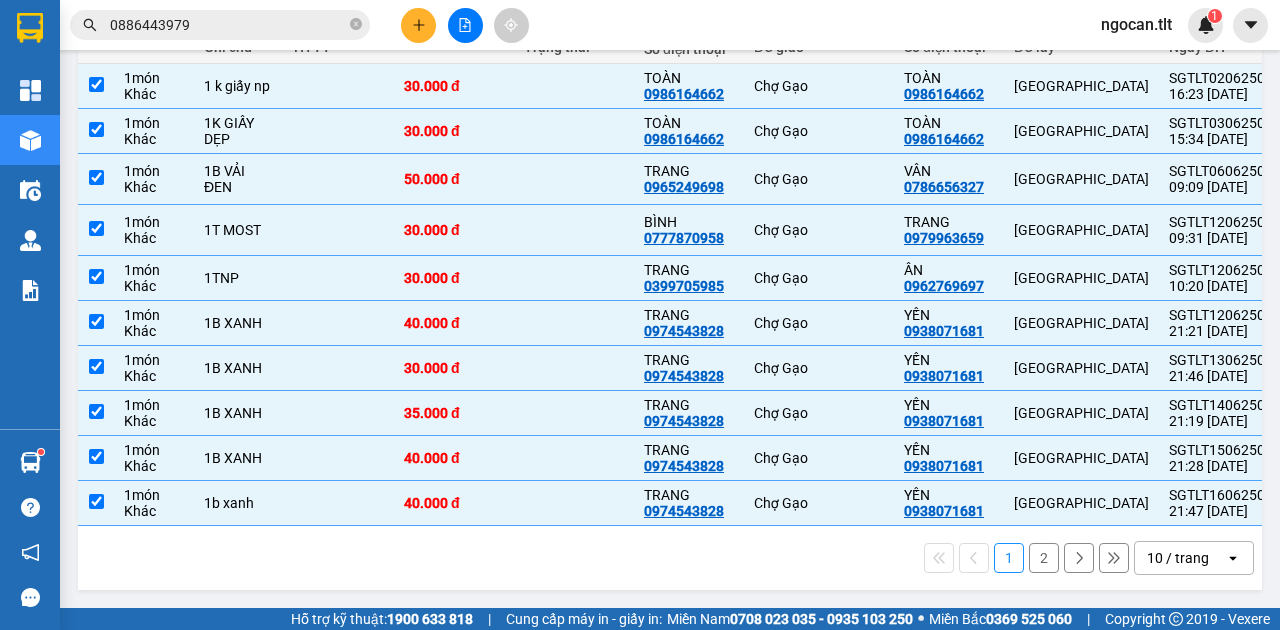 click on "2" at bounding box center (1044, 558) 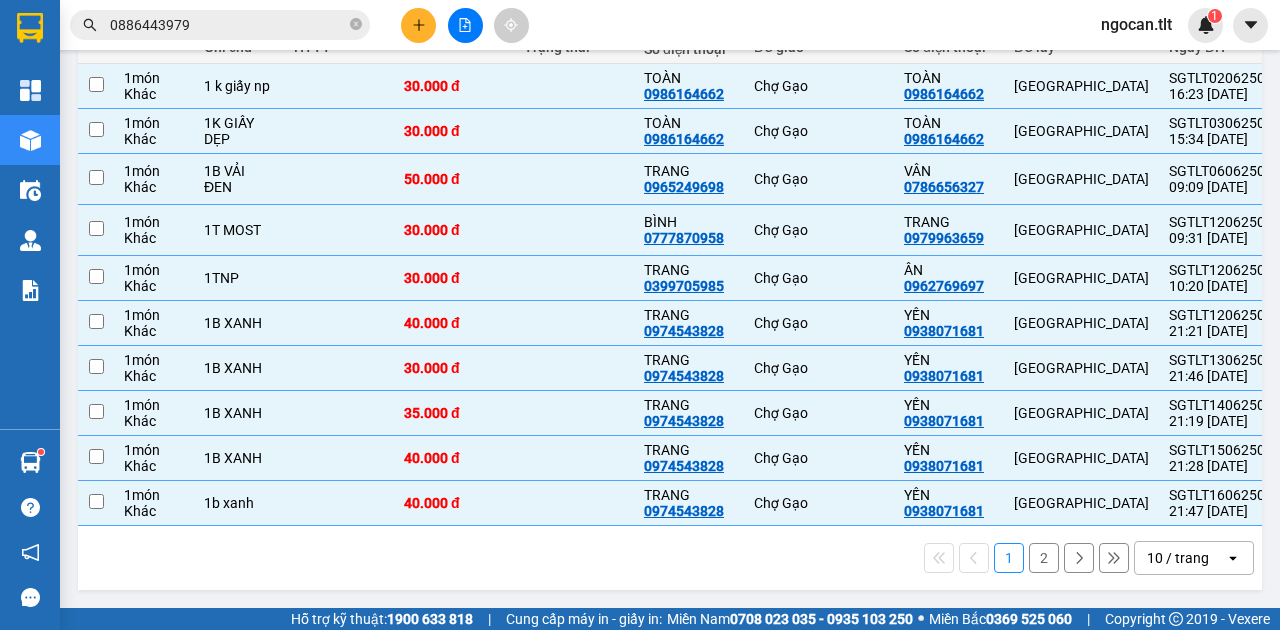 checkbox on "false" 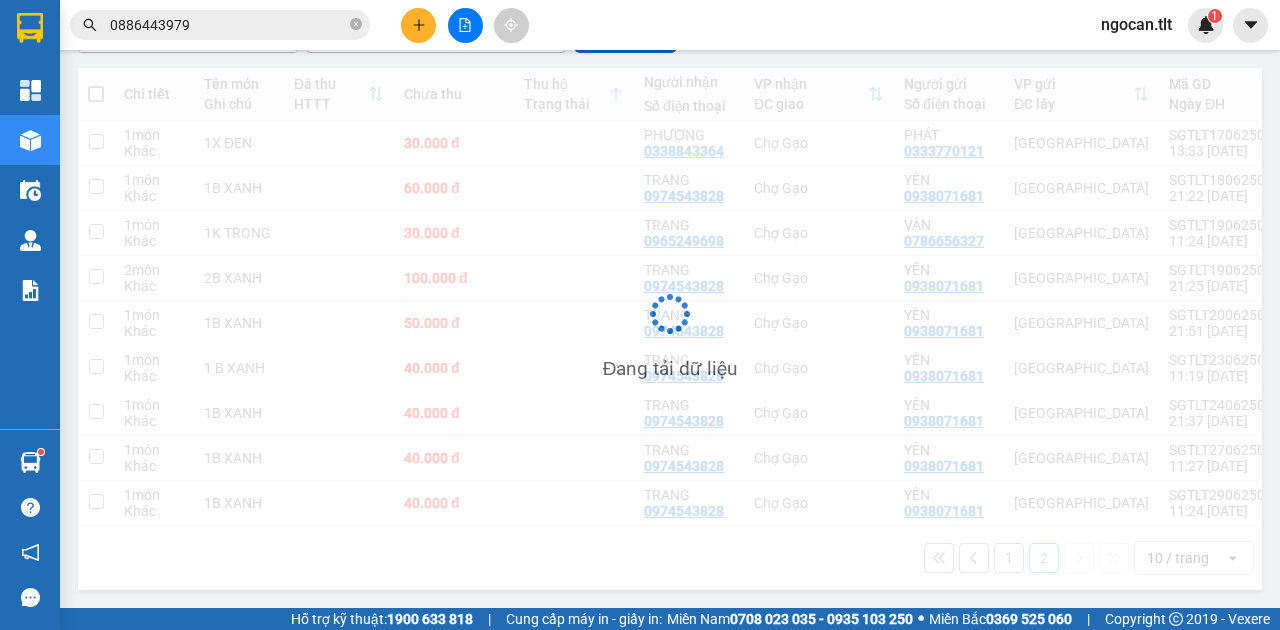 scroll, scrollTop: 224, scrollLeft: 0, axis: vertical 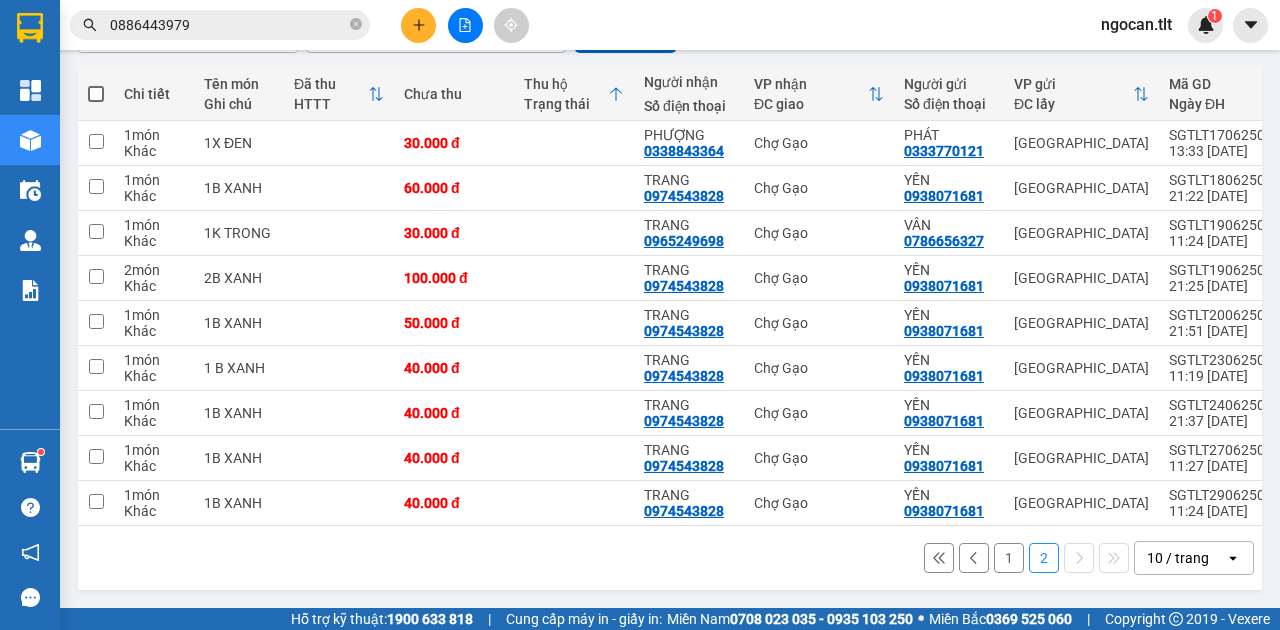 click at bounding box center [96, 94] 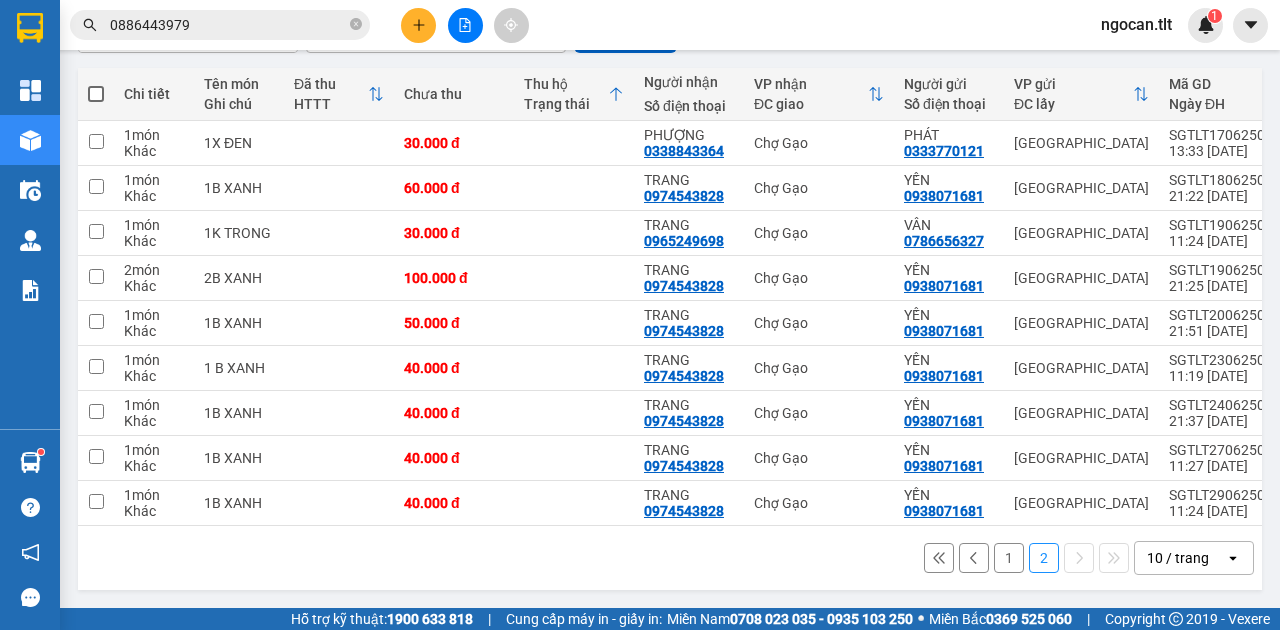 click at bounding box center [96, 84] 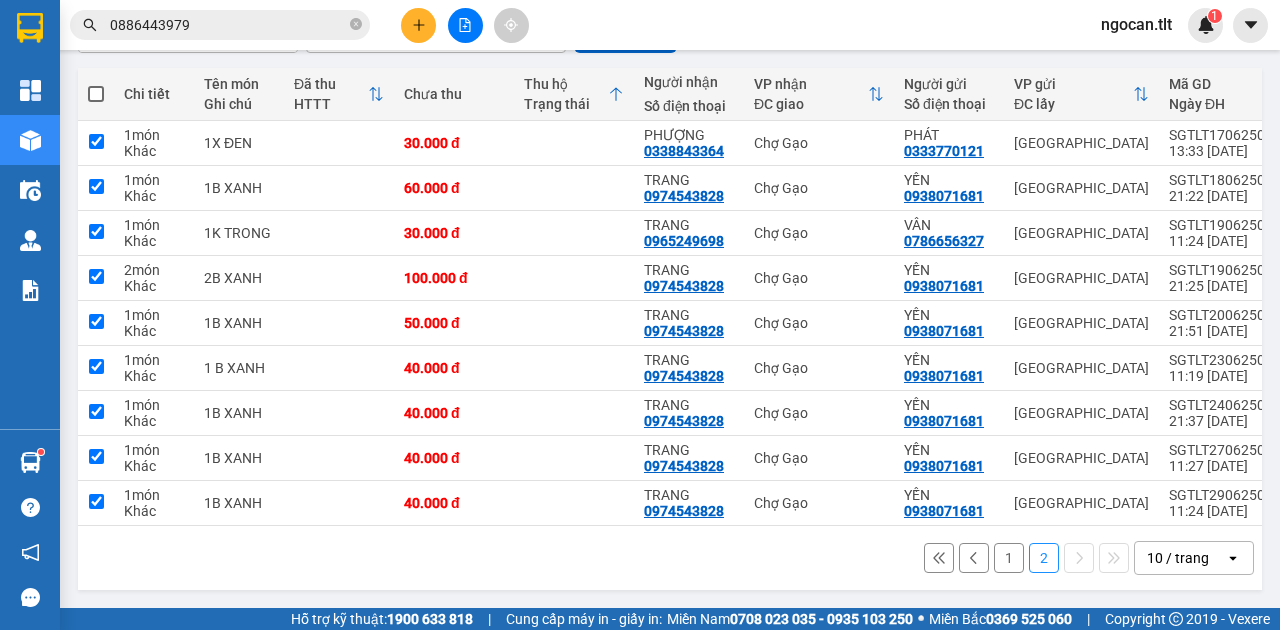 checkbox on "true" 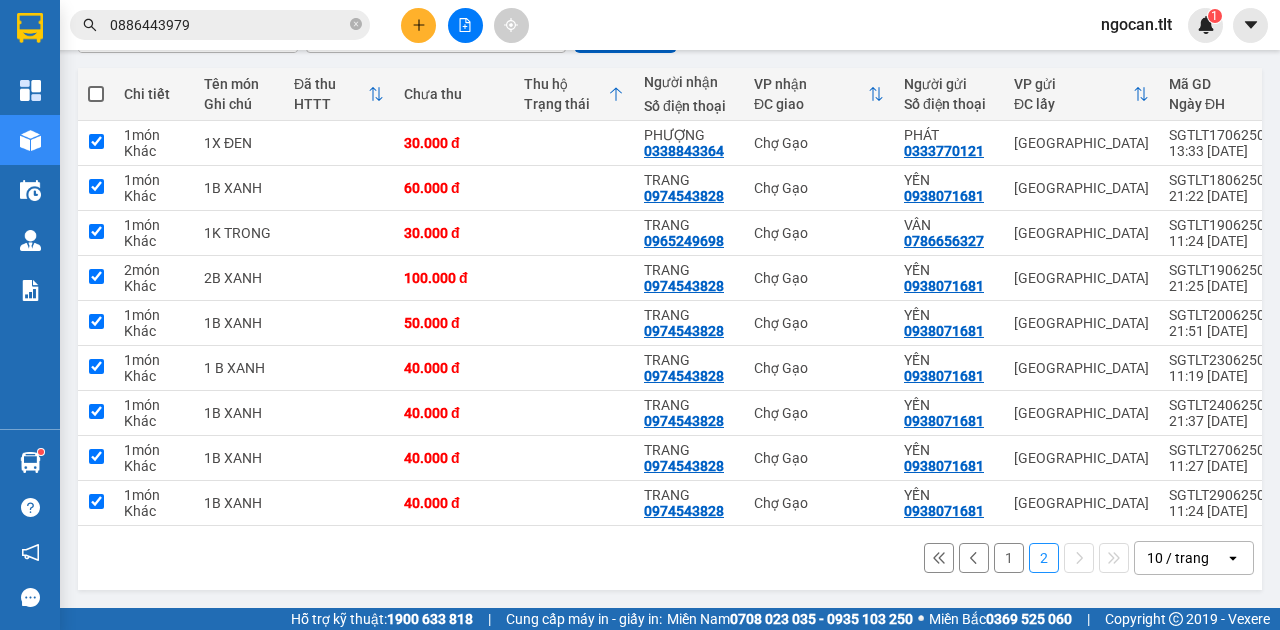 checkbox on "true" 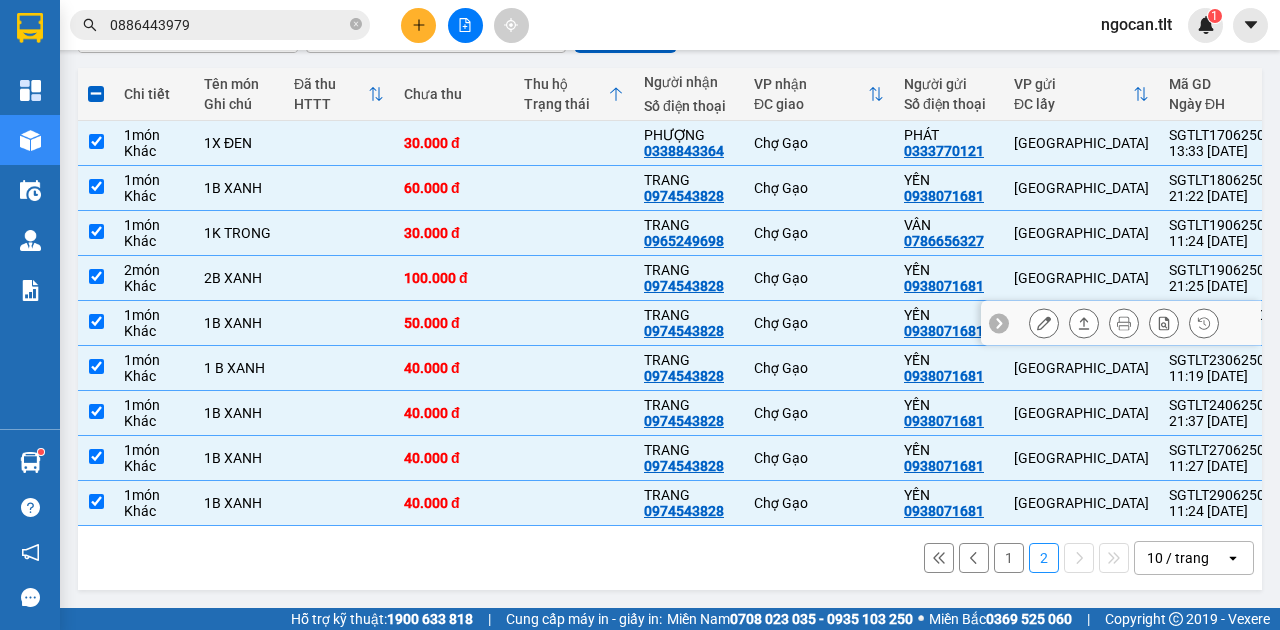 scroll, scrollTop: 224, scrollLeft: 0, axis: vertical 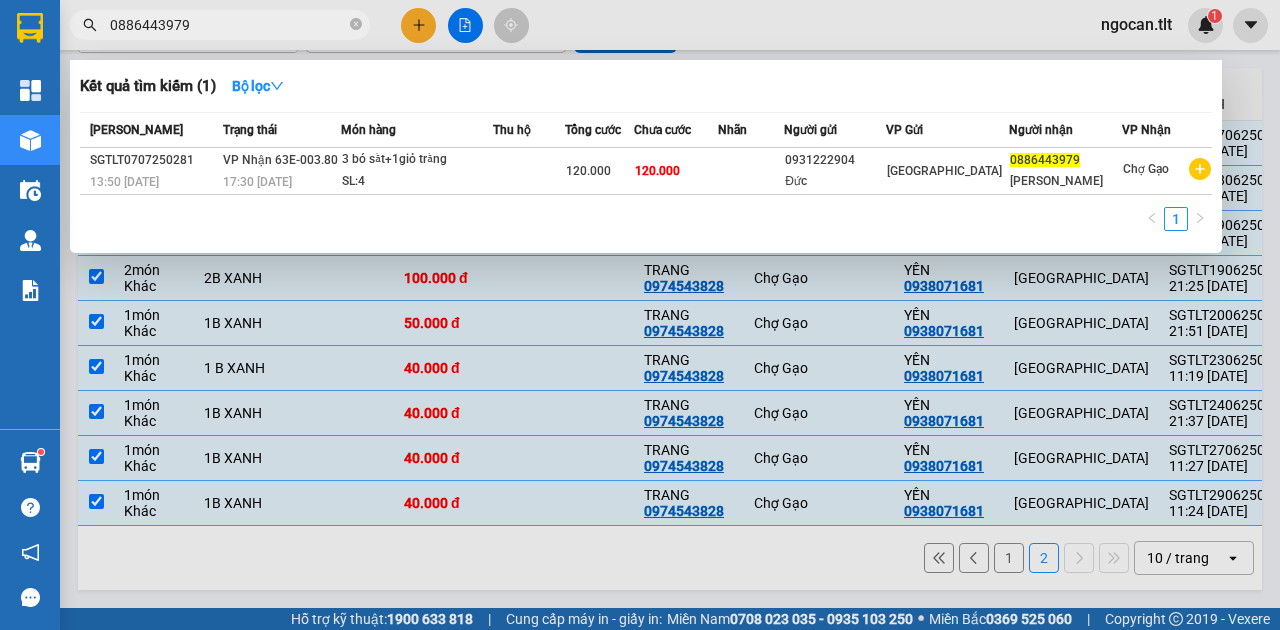 drag, startPoint x: 207, startPoint y: 16, endPoint x: 32, endPoint y: 7, distance: 175.23128 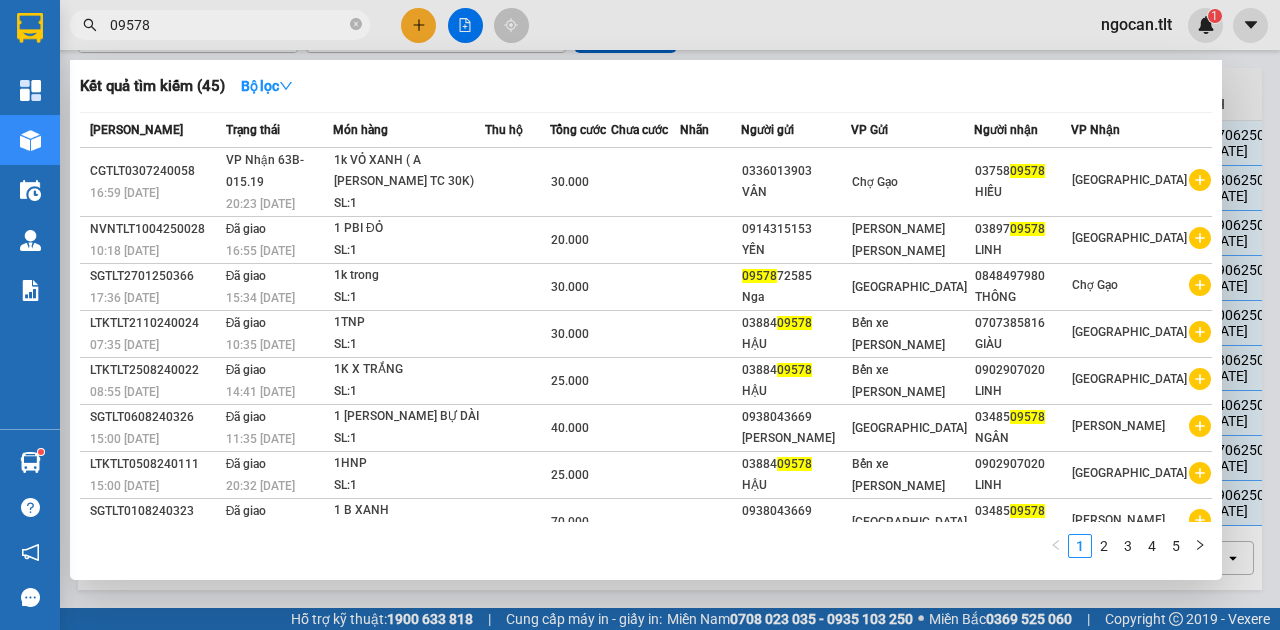click on "Kết quả [PERSON_NAME] ( 45 )  Bộ lọc  Mã ĐH Trạng thái Món hàng Thu hộ Tổng [PERSON_NAME] [PERSON_NAME] Người gửi VP Gửi Người [PERSON_NAME] [PERSON_NAME] CGTLT0307240058 16:59 [DATE] [PERSON_NAME]   63B-015.19 20:23 [DATE] 1k VỎ XANH ( A [PERSON_NAME] TC 30K) SL:  1 30.000 0336013903 [PERSON_NAME] Gạo 03758 09578 [PERSON_NAME] [GEOGRAPHIC_DATA] NVNTLT1004250028 10:18 [DATE] Đã giao   16:55 [DATE] 1 PBI ĐỎ SL:  1 20.000 0914315153 [PERSON_NAME] [PERSON_NAME] 03897 09578 [PERSON_NAME] [GEOGRAPHIC_DATA] SGTLT2701250366 17:36 [DATE] Đã giao   15:34 [DATE] 1k trong SL:  1 30.000 09578 72585 [GEOGRAPHIC_DATA] 0848497980 [PERSON_NAME] Gạo LTKTLT2110240024 07:35 [DATE] Đã giao   10:35 [DATE] 1TNP SL:  1 30.000 03884 09578 [PERSON_NAME] xe [PERSON_NAME][GEOGRAPHIC_DATA] [PERSON_NAME][GEOGRAPHIC_DATA] LTKTLT2508240022 08:55 [DATE] Đã giao   14:41 [DATE] 1K X [PERSON_NAME]:  1 25.000 03884 09578 [PERSON_NAME] xe [PERSON_NAME][GEOGRAPHIC_DATA] [PERSON_NAME] [GEOGRAPHIC_DATA] SGTLT0608240326 15:00 [DATE] Đã giao   11:35 [DATE] 1 [PERSON_NAME] BỰ [PERSON_NAME]:  1 40.000 [PERSON_NAME]" at bounding box center [646, 320] 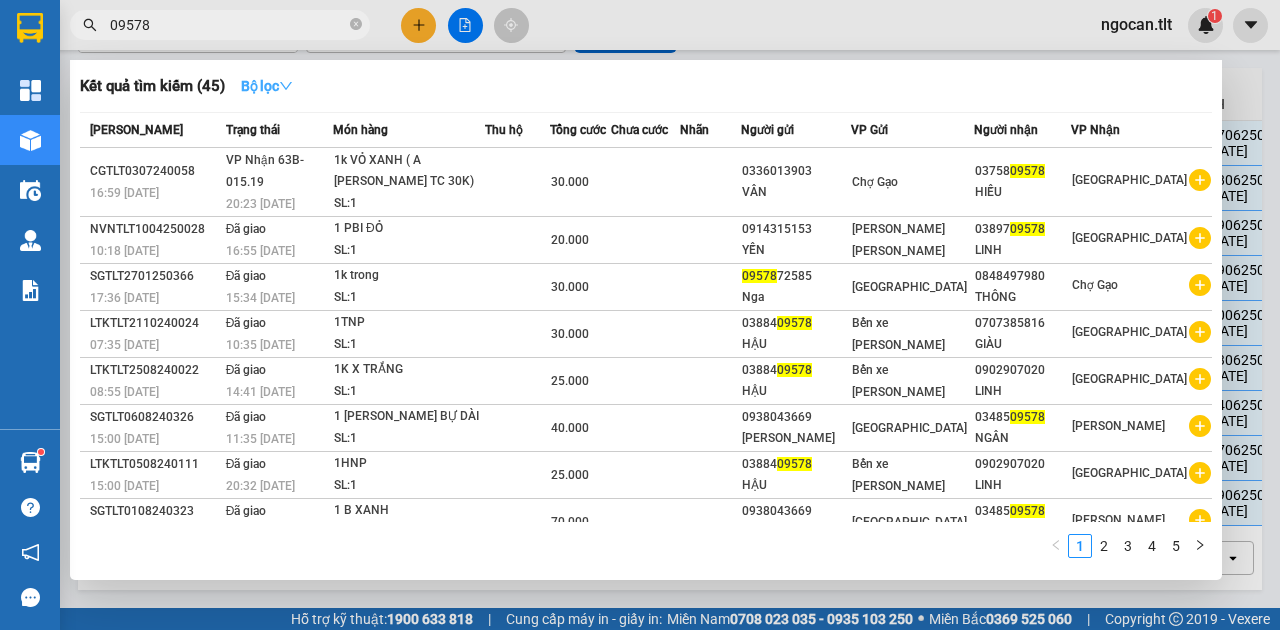 click on "Bộ lọc" at bounding box center (267, 86) 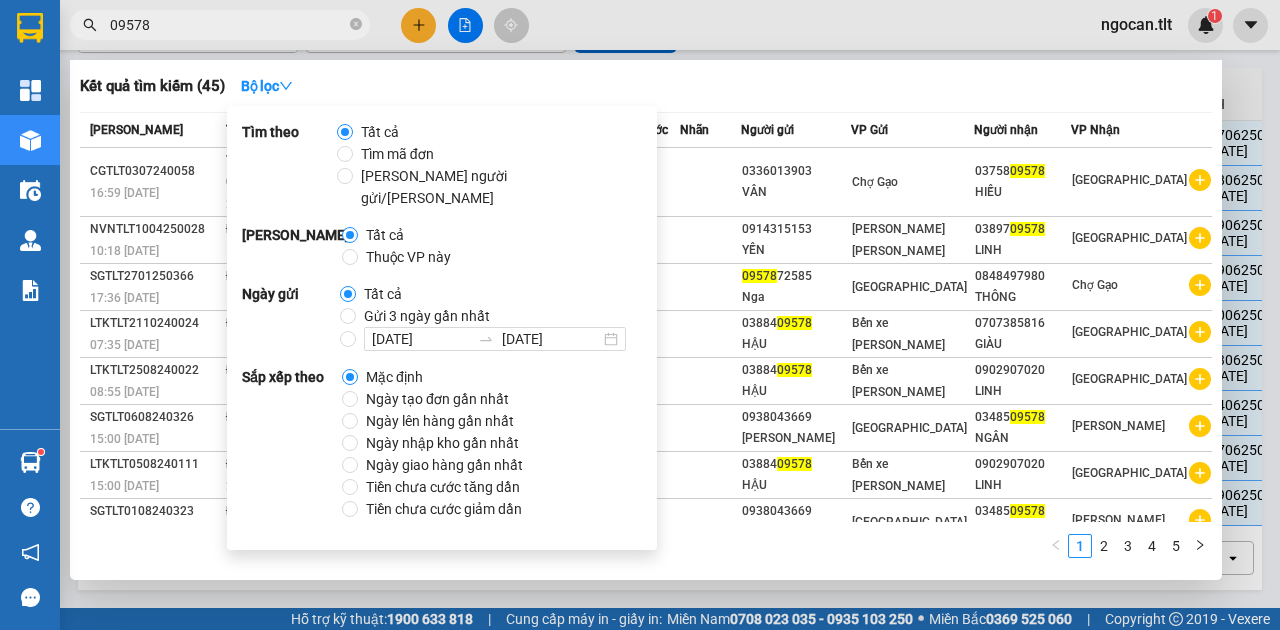 click on "09578" at bounding box center (228, 25) 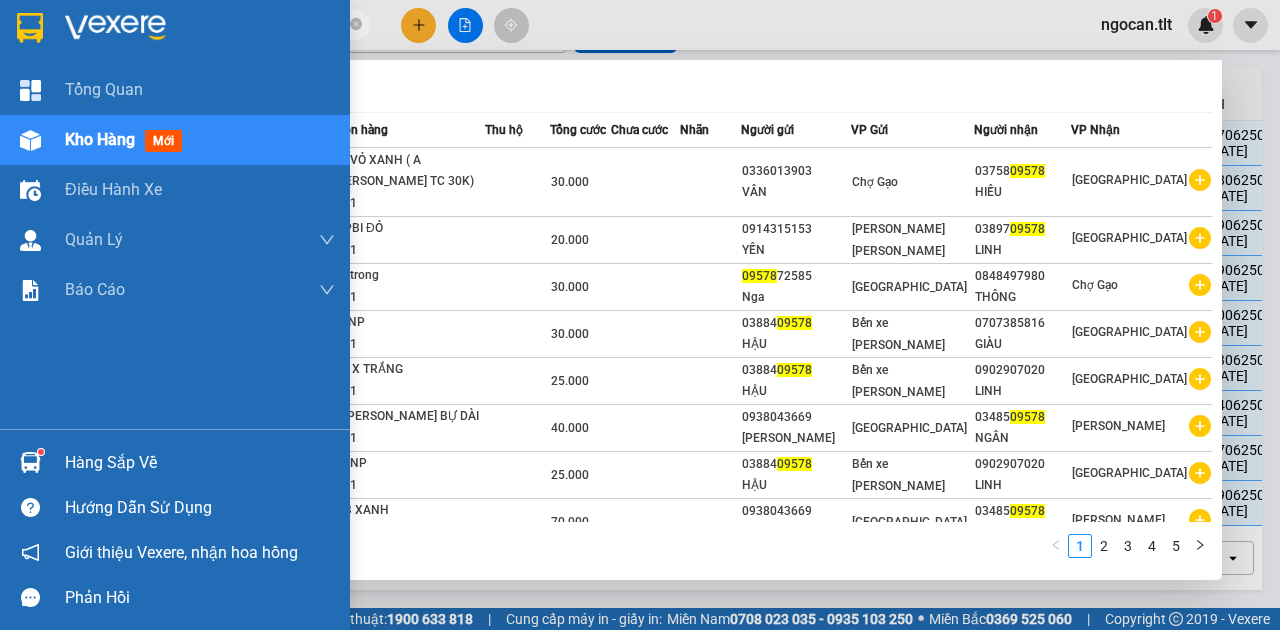 drag, startPoint x: 172, startPoint y: 23, endPoint x: 30, endPoint y: 18, distance: 142.088 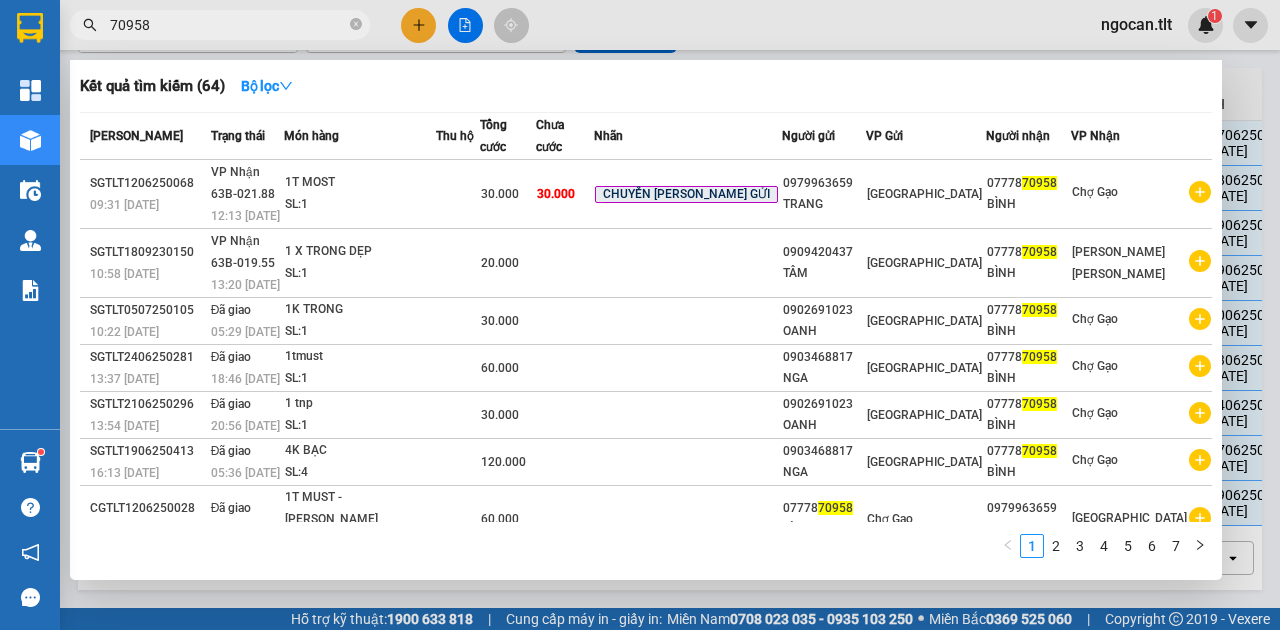 type on "70958" 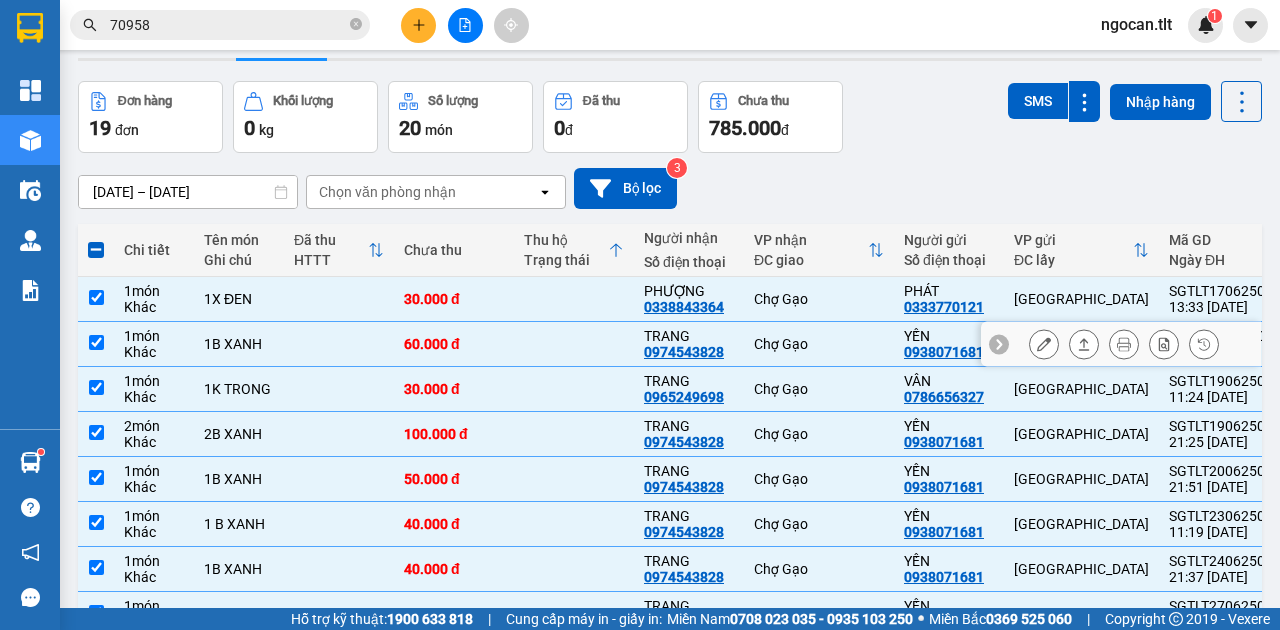 scroll, scrollTop: 0, scrollLeft: 0, axis: both 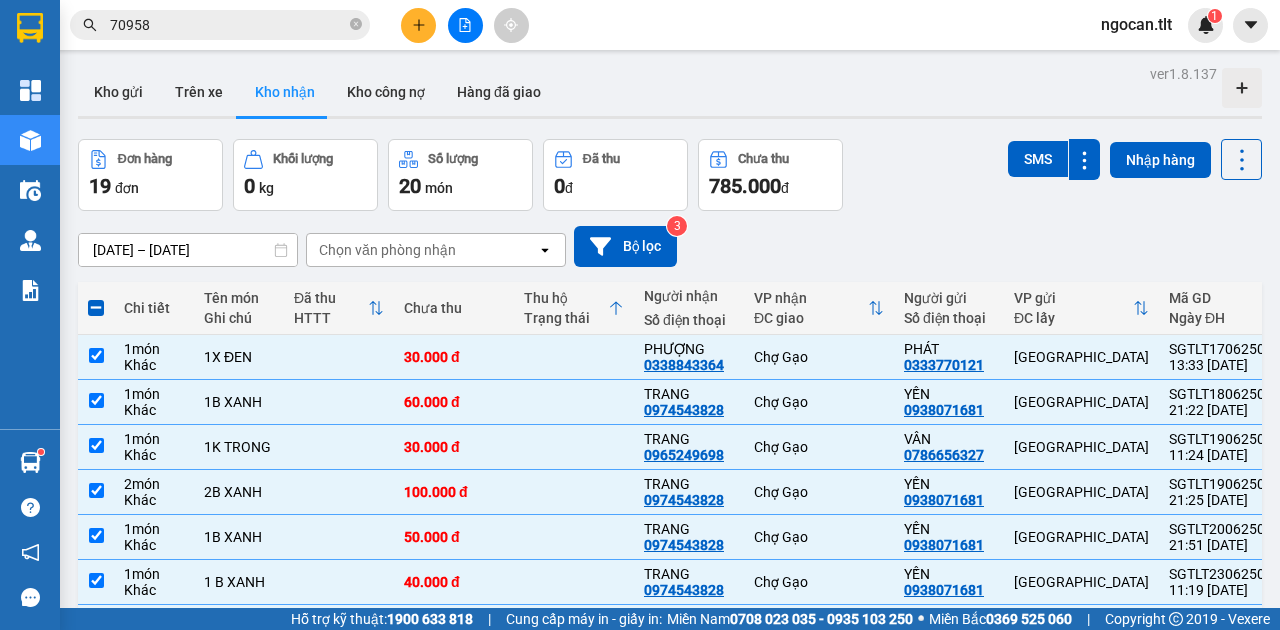 click on "ver  1.8.137 Kho gửi Trên xe Kho [PERSON_NAME] công nợ Hàng đã [PERSON_NAME] hàng 19 đơn [PERSON_NAME] 0 kg Số [PERSON_NAME] 20 món Đã thu 0  [PERSON_NAME] thu 785.000  đ SMS Nhập hàng [DATE] – [DATE] Press the down arrow key to interact with the calendar and select a date. Press the escape button to close the calendar. Selected date range is from [DATE] to [DATE]. Chọn văn [PERSON_NAME] open Bộ lọc 3 [PERSON_NAME] Tên món Ghi chú Đã thu HTTT Chưa thu Thu [PERSON_NAME] thái Người [PERSON_NAME] Số điện thoại [PERSON_NAME] ĐC [PERSON_NAME] Người gửi Số điện thoại VP gửi ĐC lấy Mã GD Ngày ĐH [PERSON_NAME] 1  món Khác 1X ĐEN 30.000 [PERSON_NAME] 0338843364 Chợ Gạo PHÁT  0333770121 [GEOGRAPHIC_DATA] SGTLT1706250237 13:33 [DATE] nguyenthingocan.tlt [PERSON_NAME] 1  món Khác 1B XANH 60.000 [PERSON_NAME]  0974543828 Chợ Gạo YẾN 0938071681 [GEOGRAPHIC_DATA] SGTLT1806250588 21:22 [DATE] nguyenthingocan.tlt [PERSON_NAME] 1  món Khác 1K TRONG 30.000 [PERSON_NAME] 0965249698 Chợ Gạo [PERSON_NAME] 2" at bounding box center (670, 436) 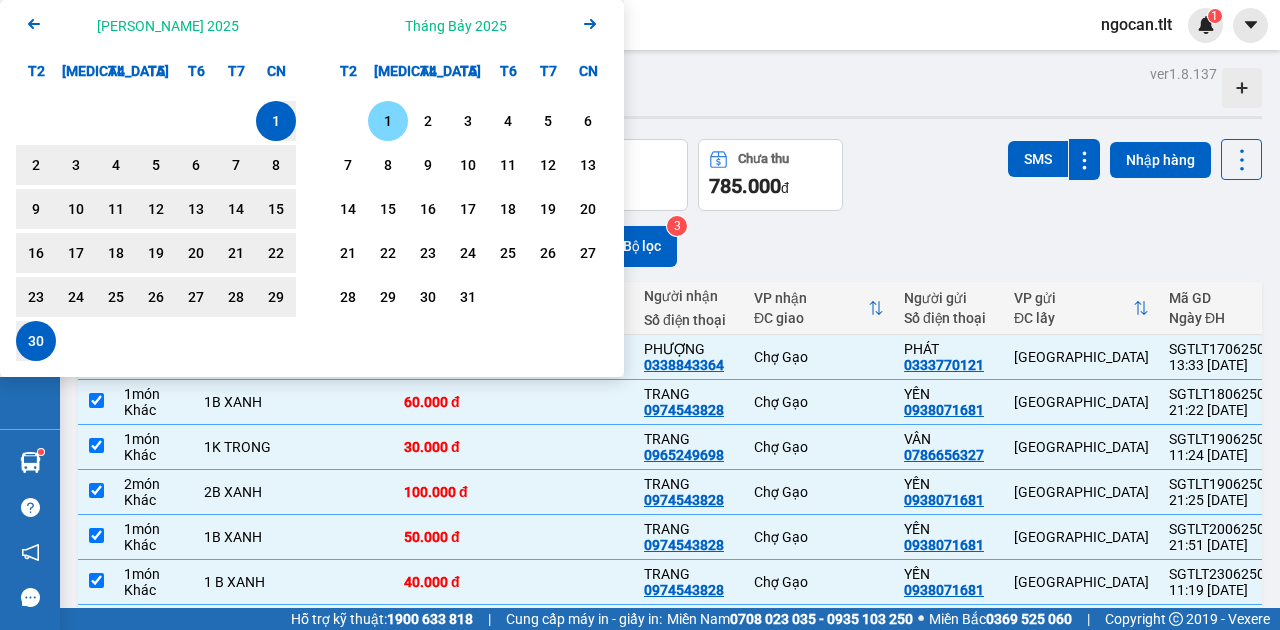 click on "1" at bounding box center [388, 121] 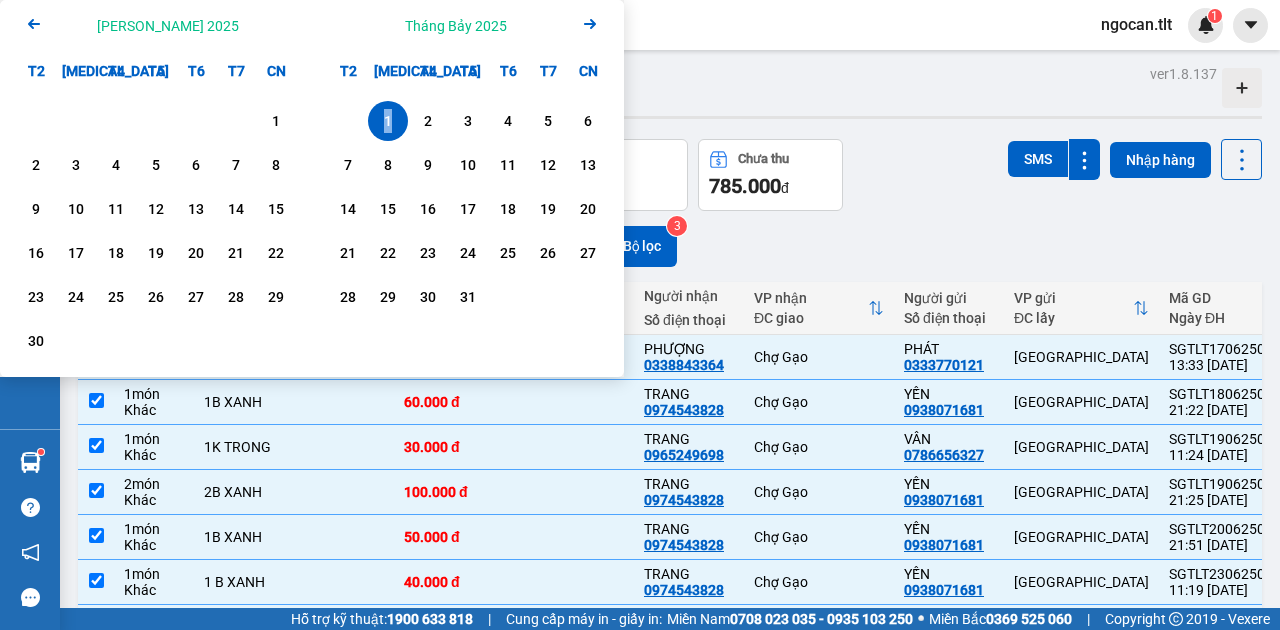 click on "1" at bounding box center [388, 121] 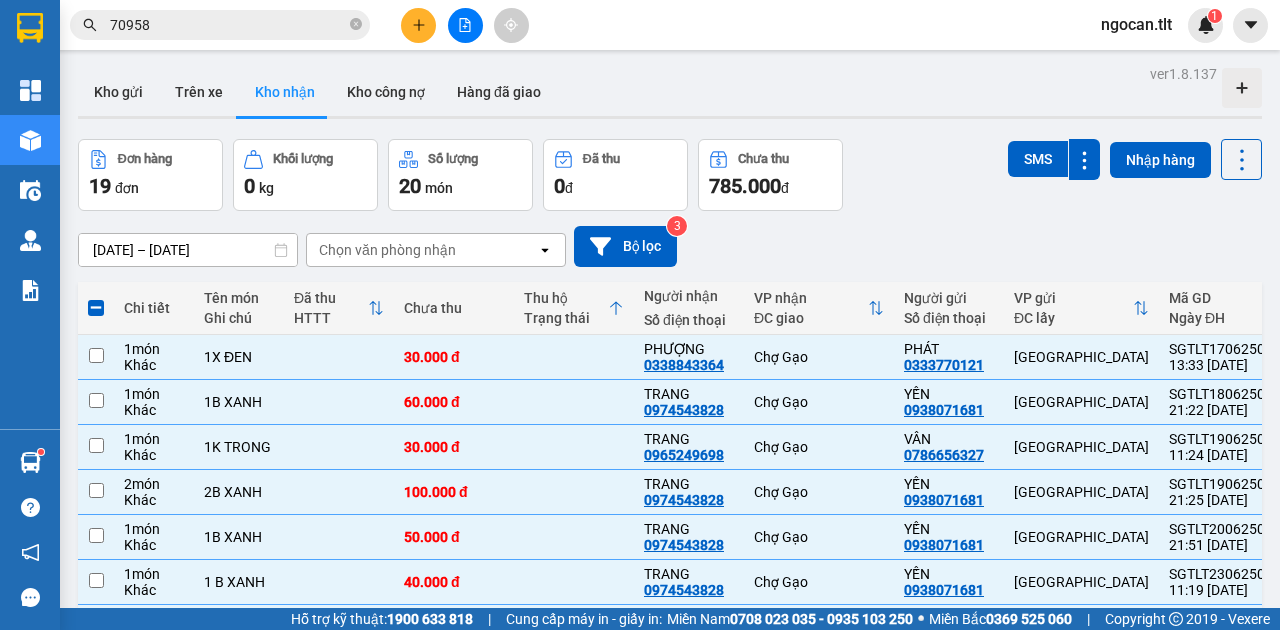 checkbox on "false" 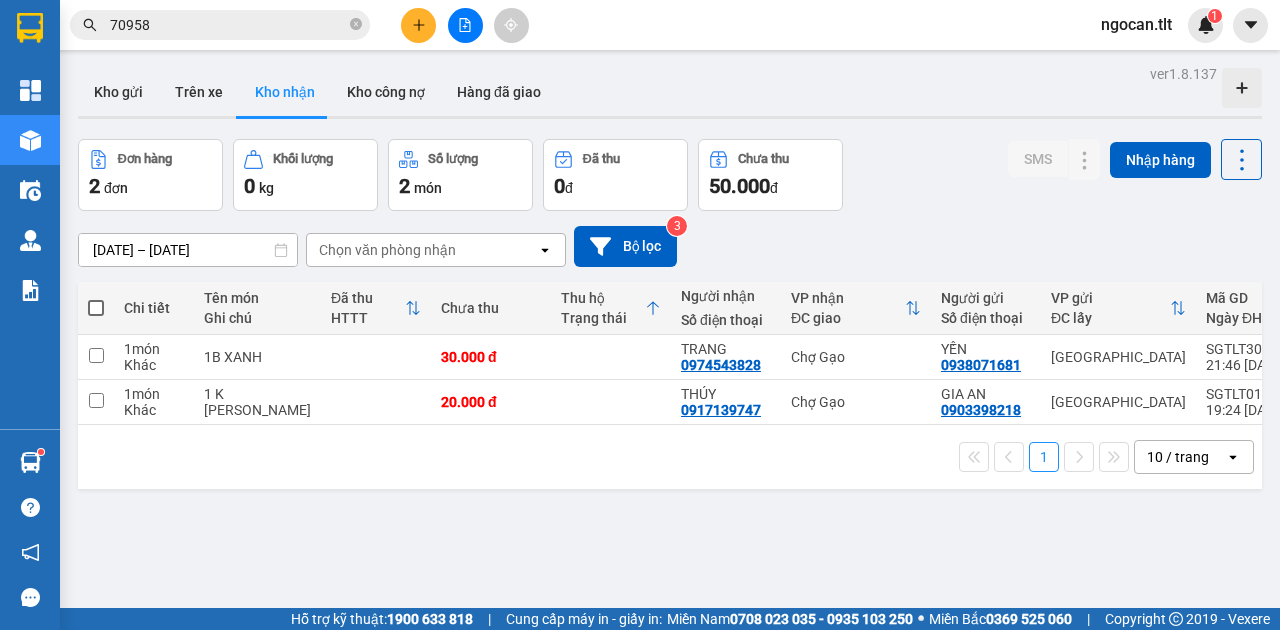 click at bounding box center [96, 308] 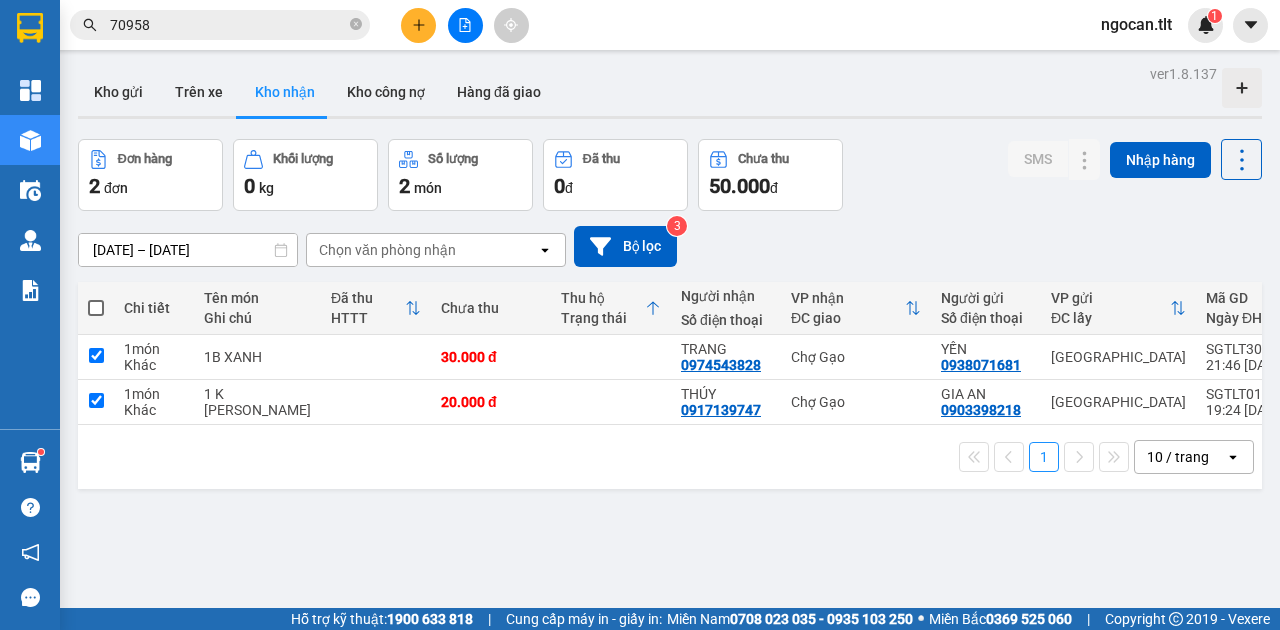 checkbox on "true" 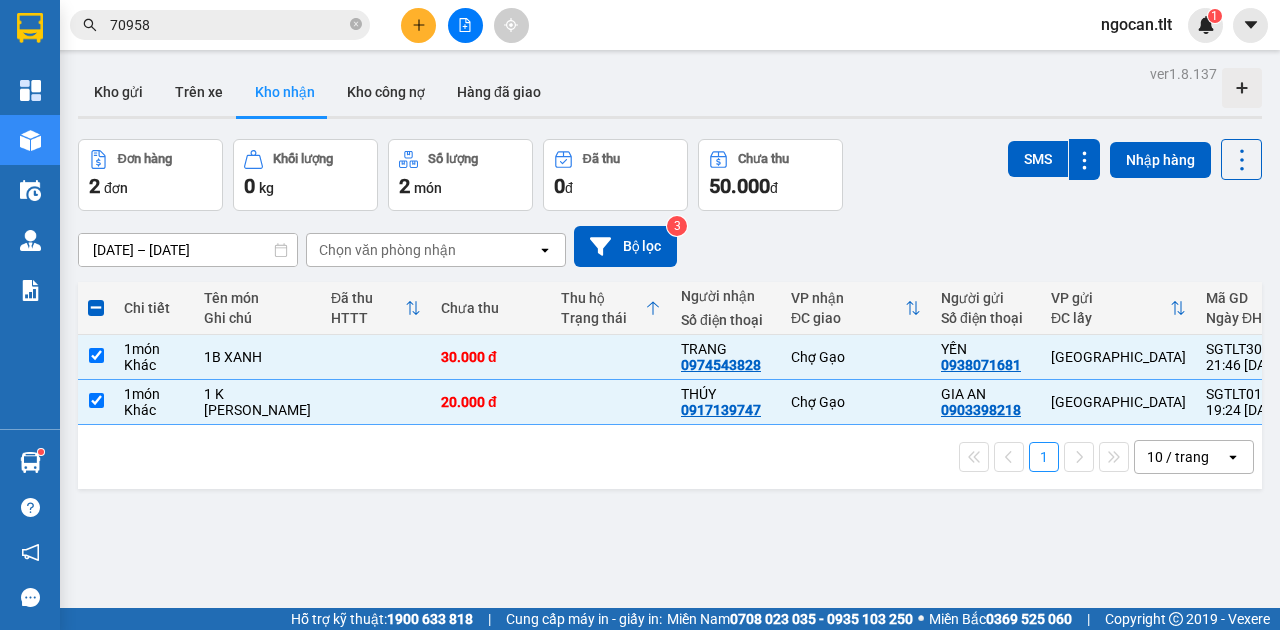 click on "[DATE] – [DATE]" at bounding box center [188, 250] 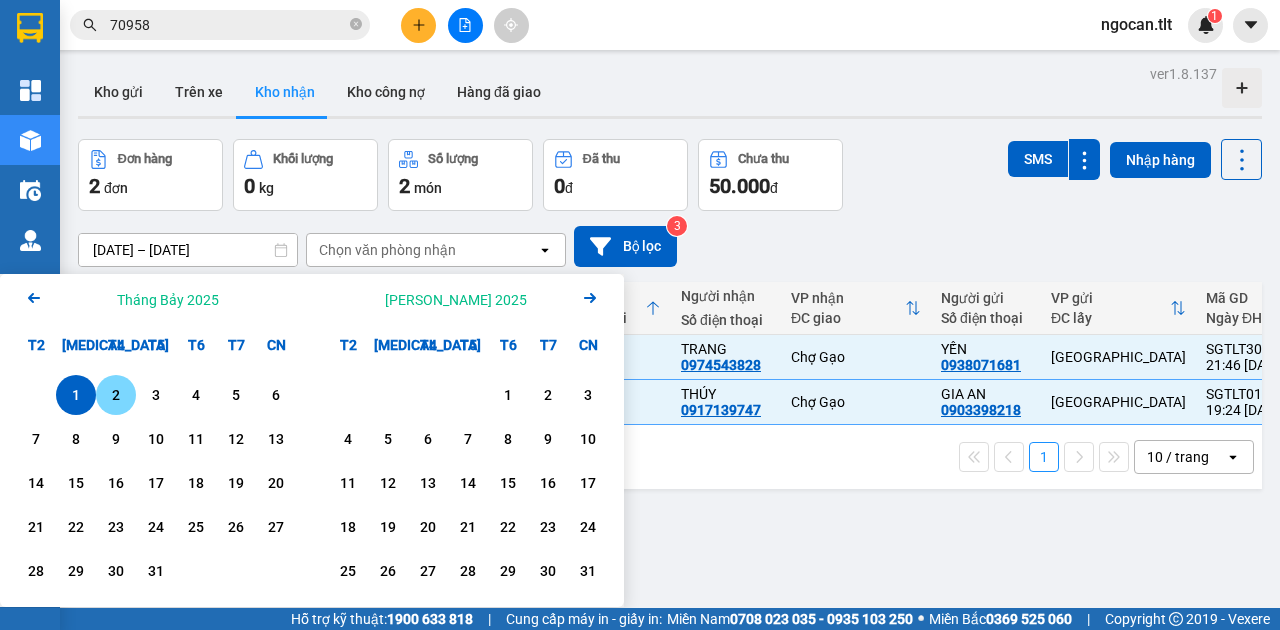 click on "2" at bounding box center [116, 395] 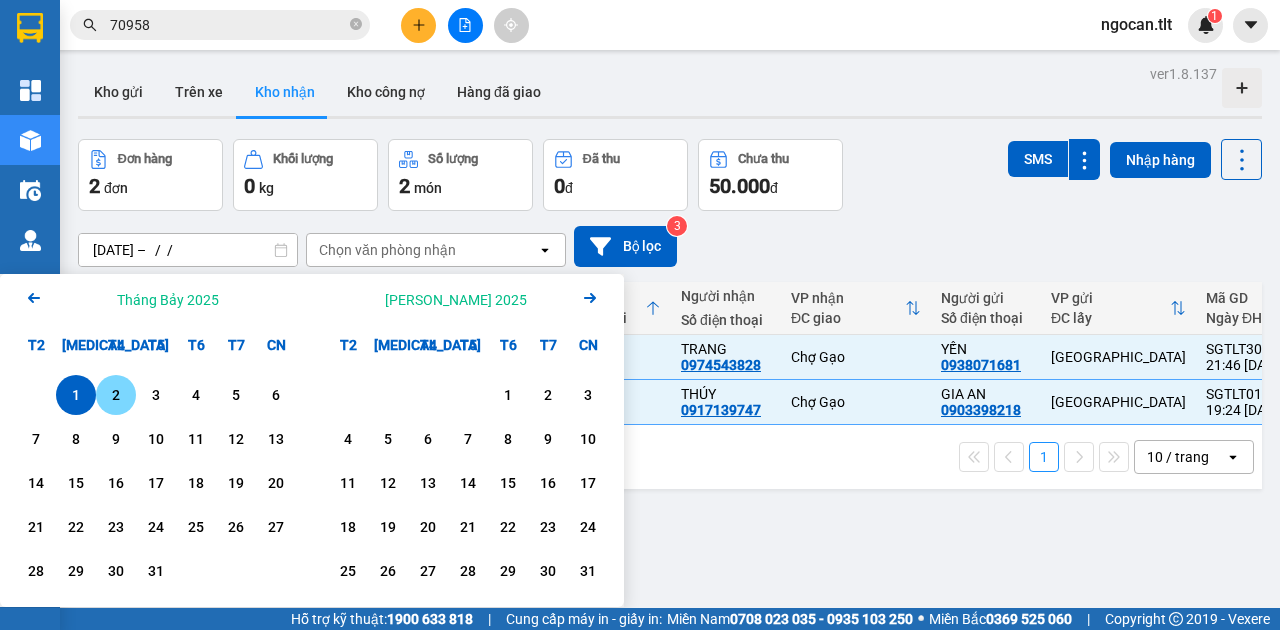 click on "2" at bounding box center (116, 395) 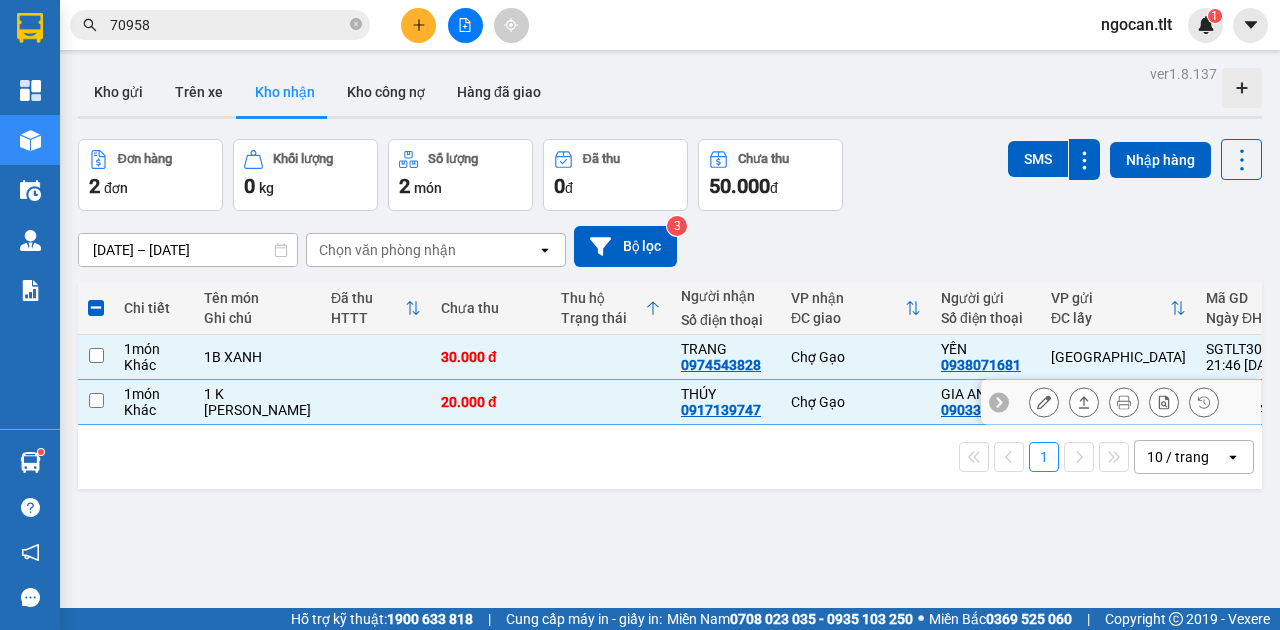 checkbox on "false" 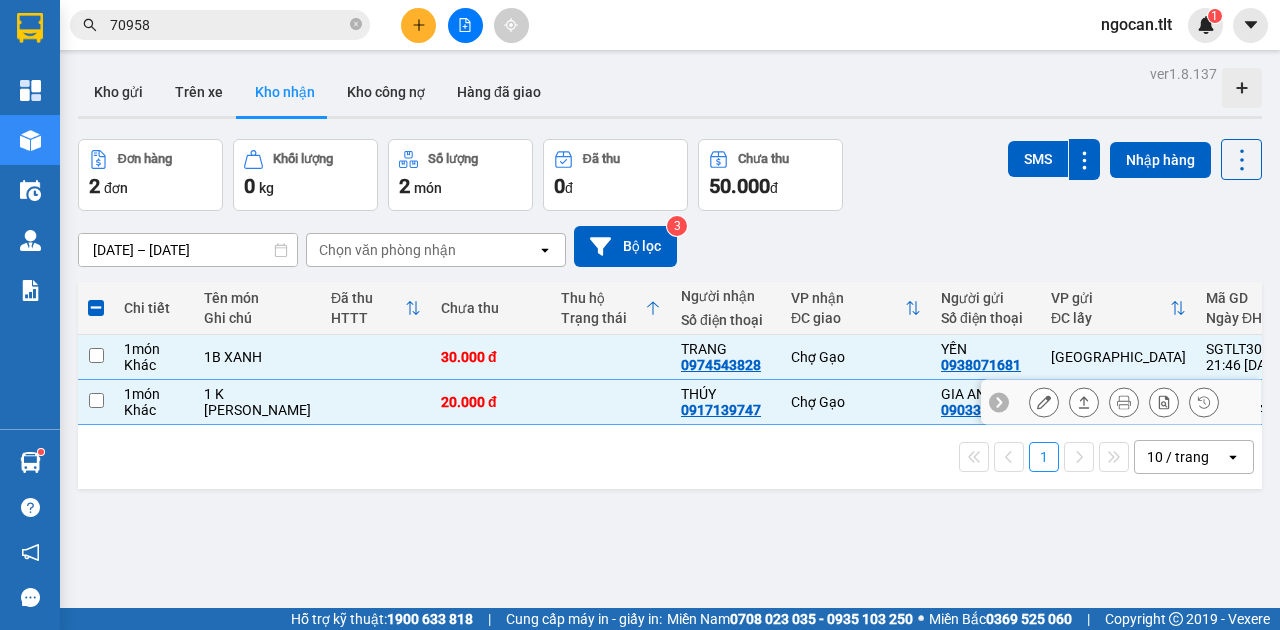 checkbox on "false" 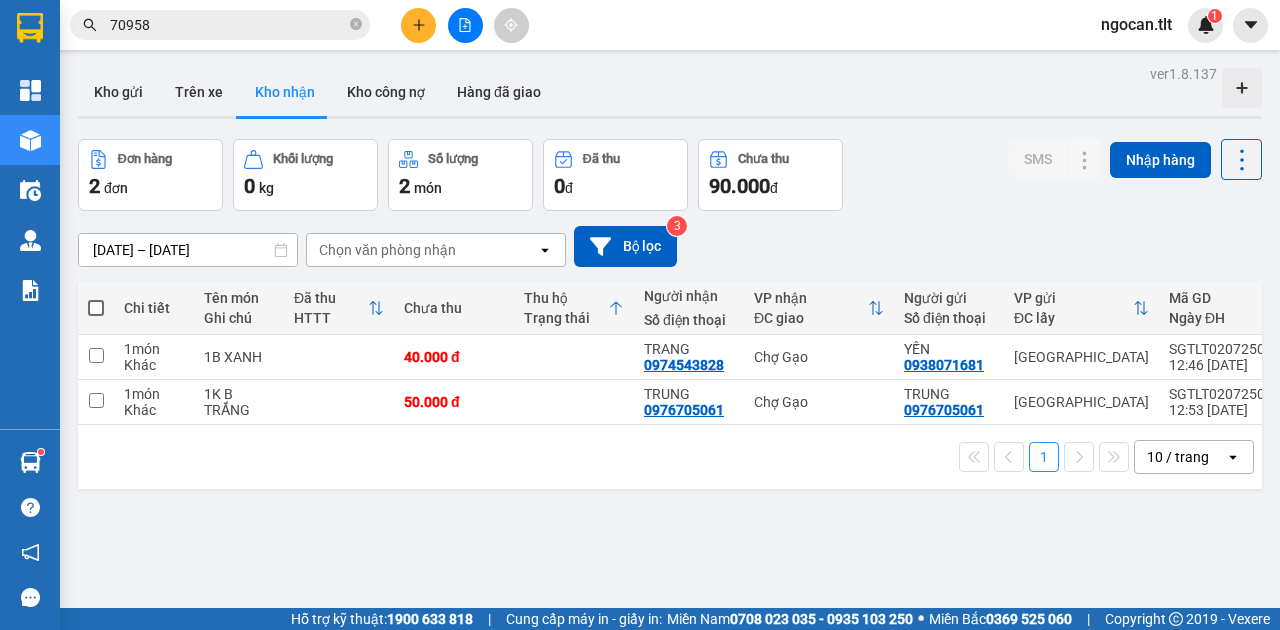 click at bounding box center (96, 308) 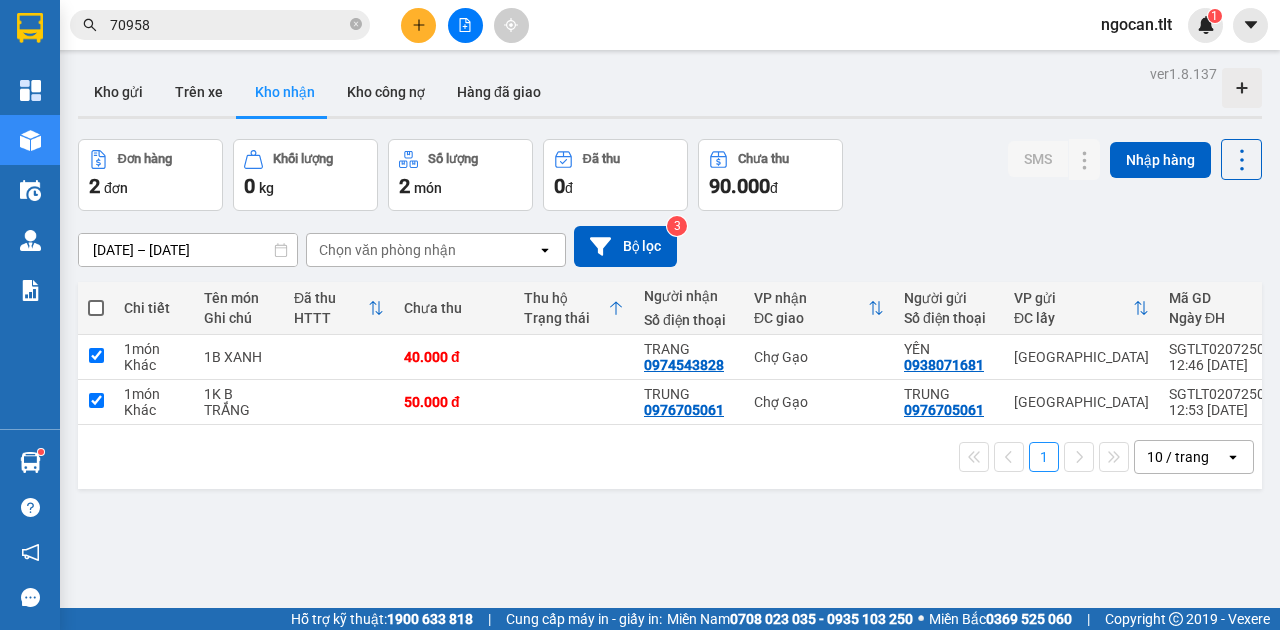 checkbox on "true" 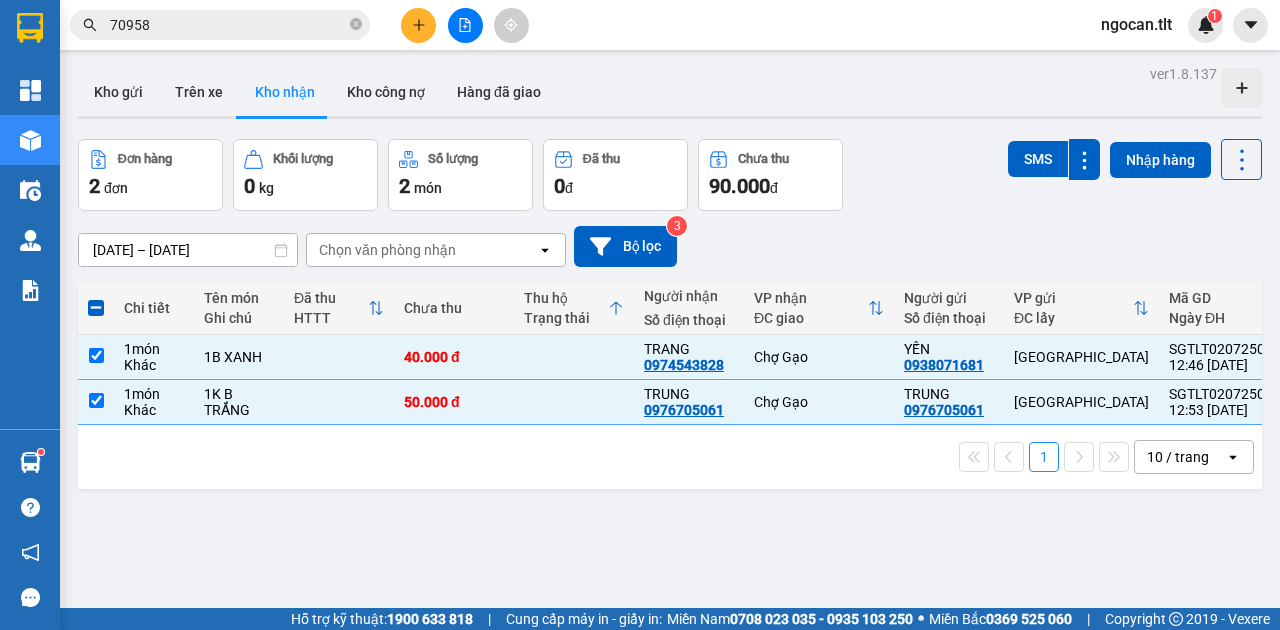 click on "[DATE] – [DATE]" at bounding box center (188, 250) 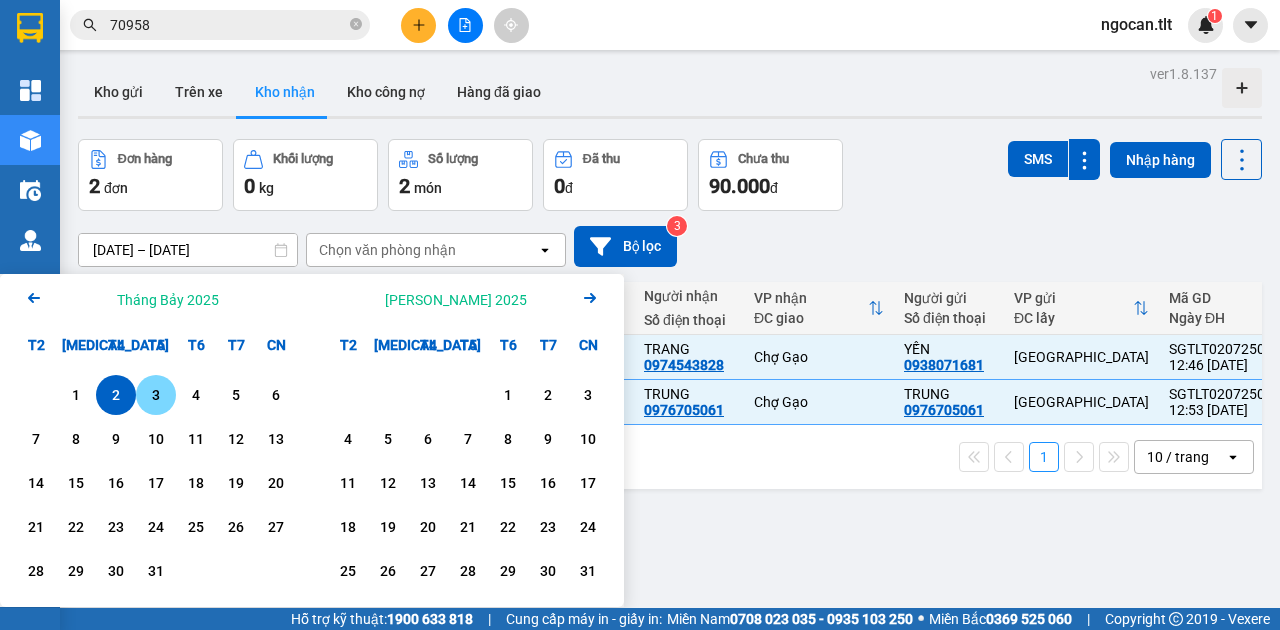 click on "3" at bounding box center [156, 395] 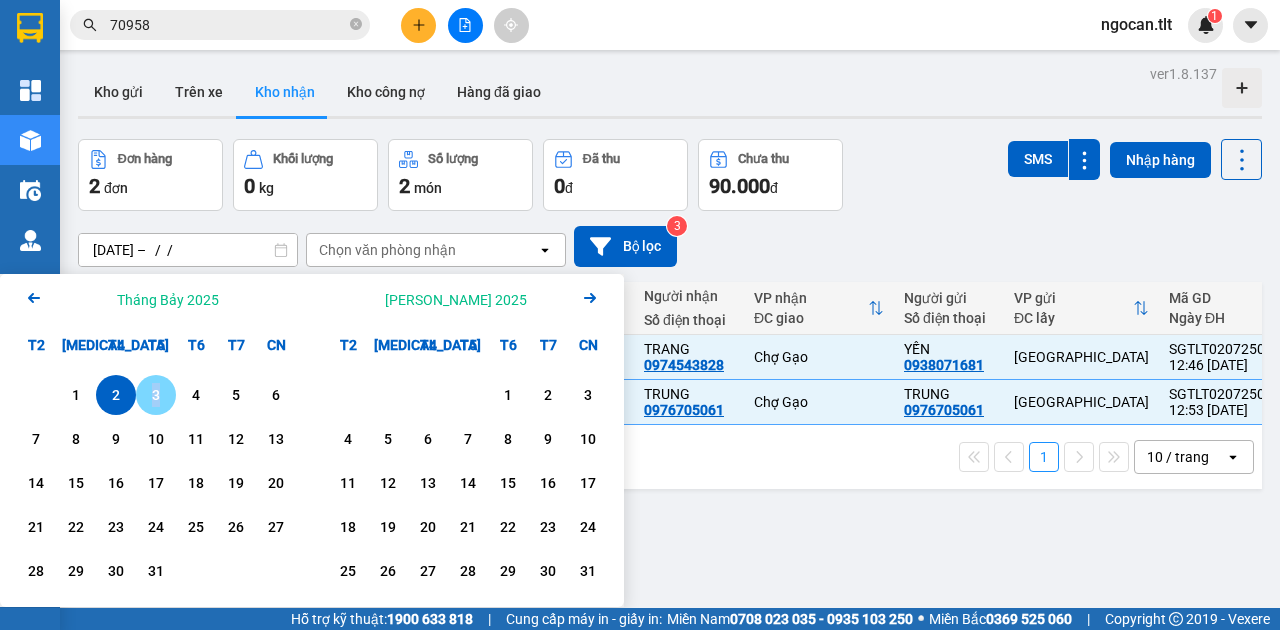 click on "3" at bounding box center (156, 395) 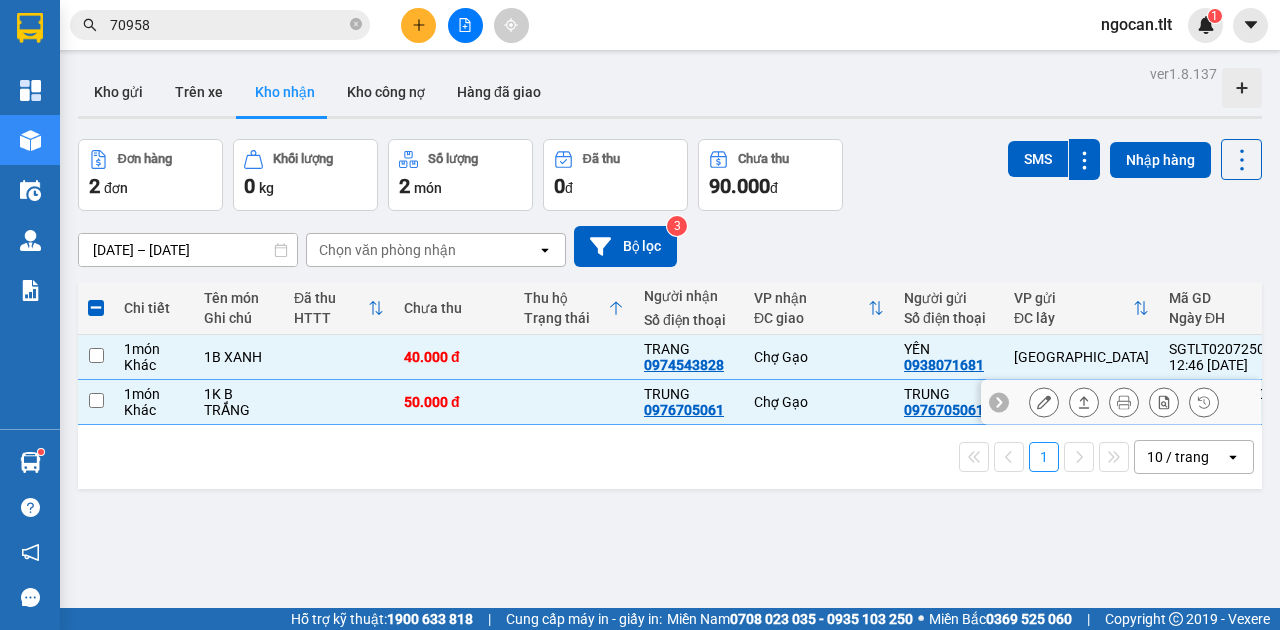 checkbox on "false" 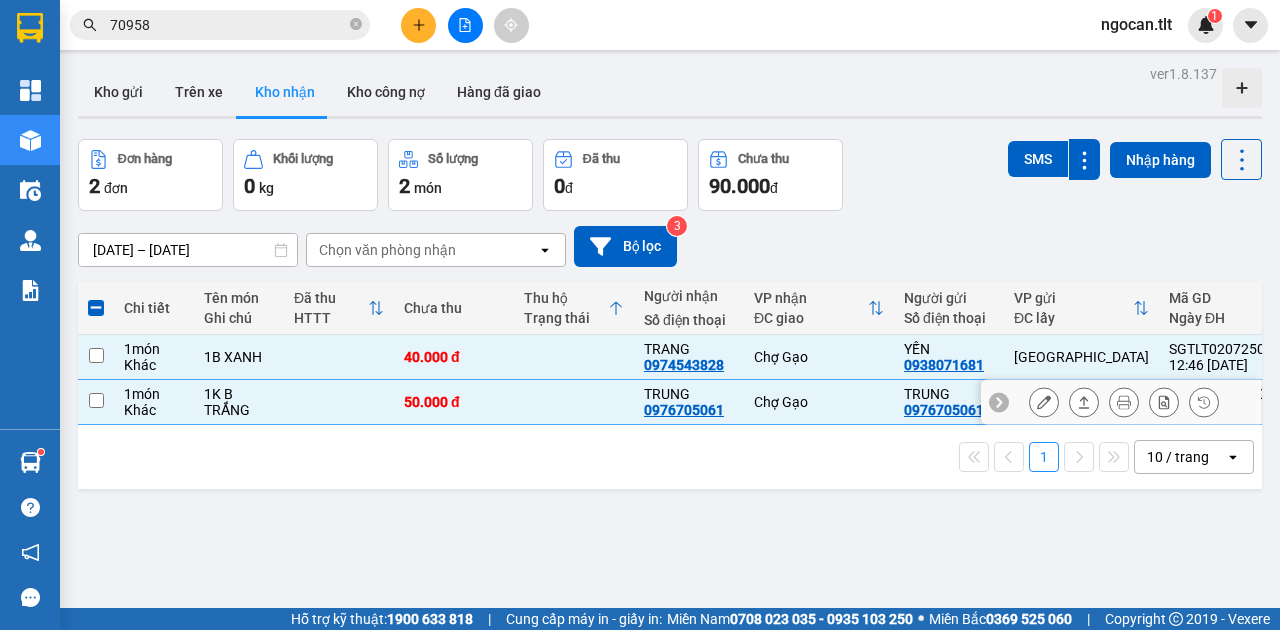 checkbox on "false" 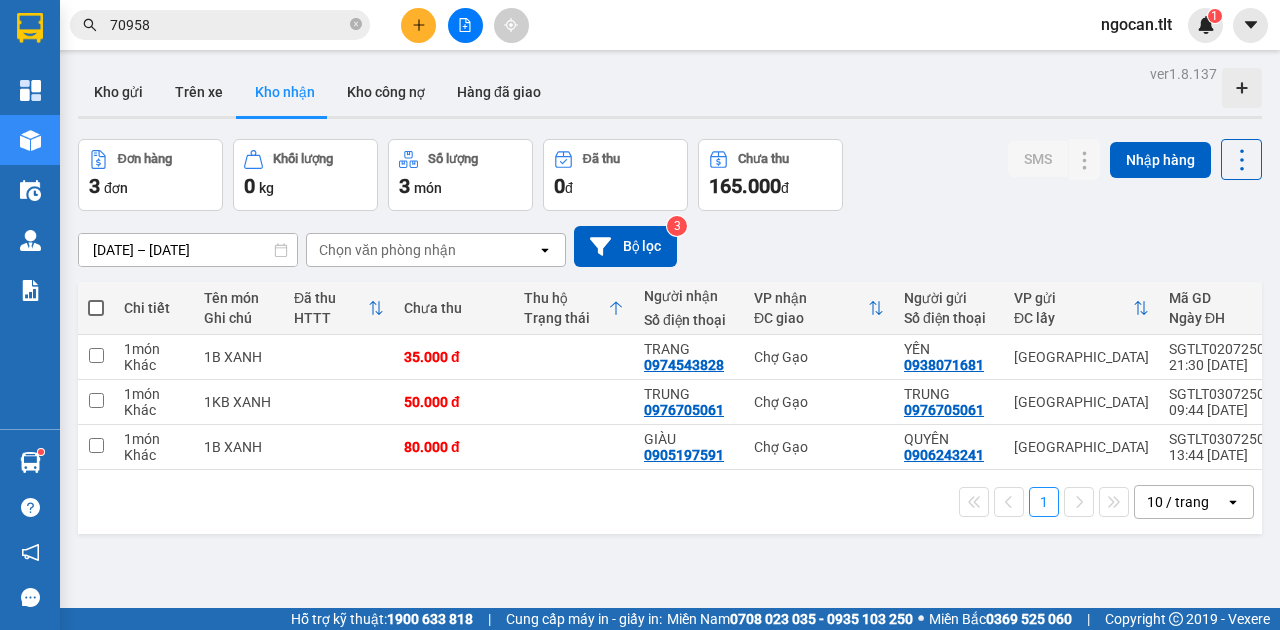 click at bounding box center [96, 308] 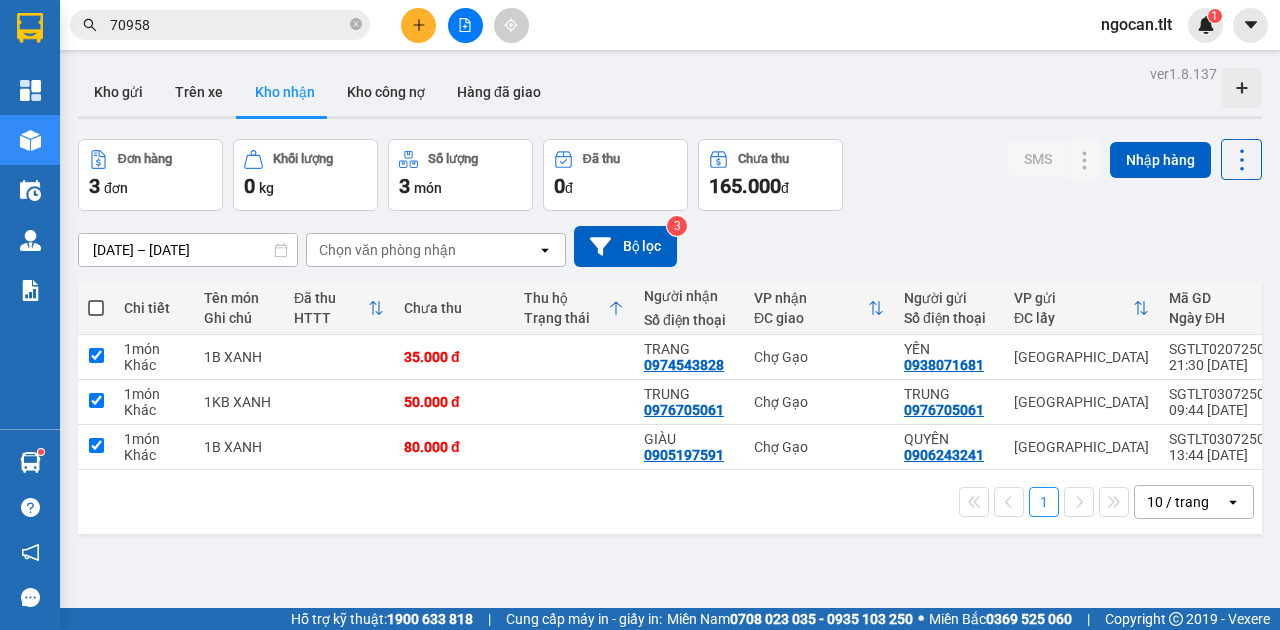 checkbox on "true" 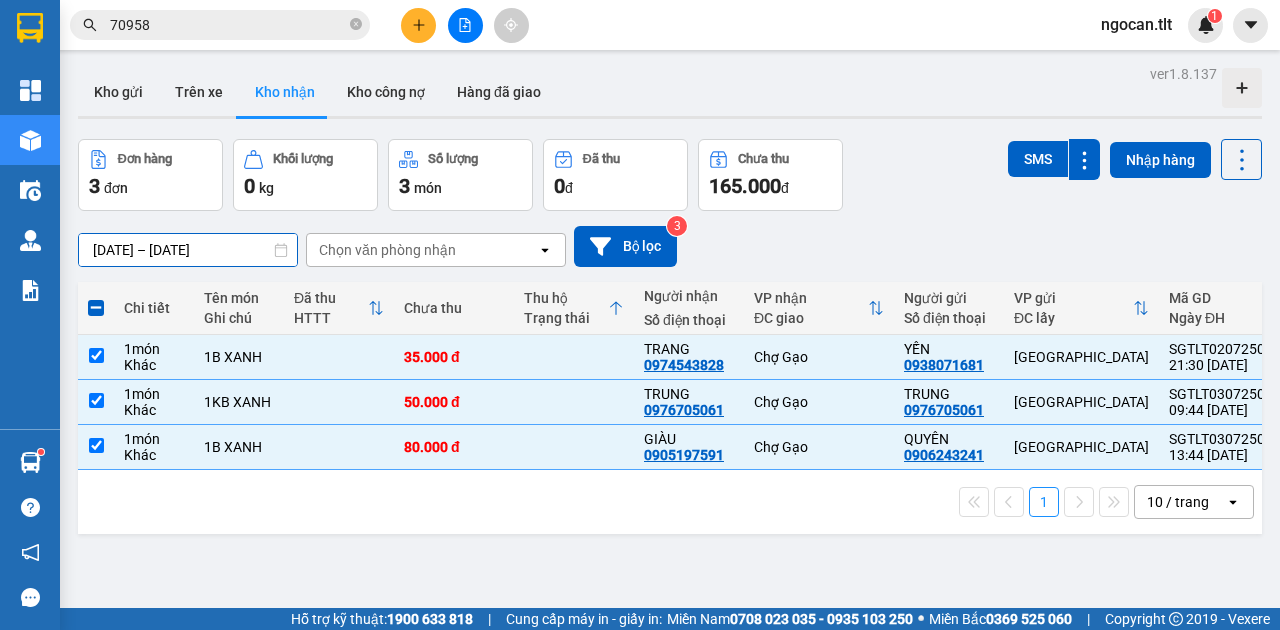 click on "[DATE] – [DATE]" at bounding box center [188, 250] 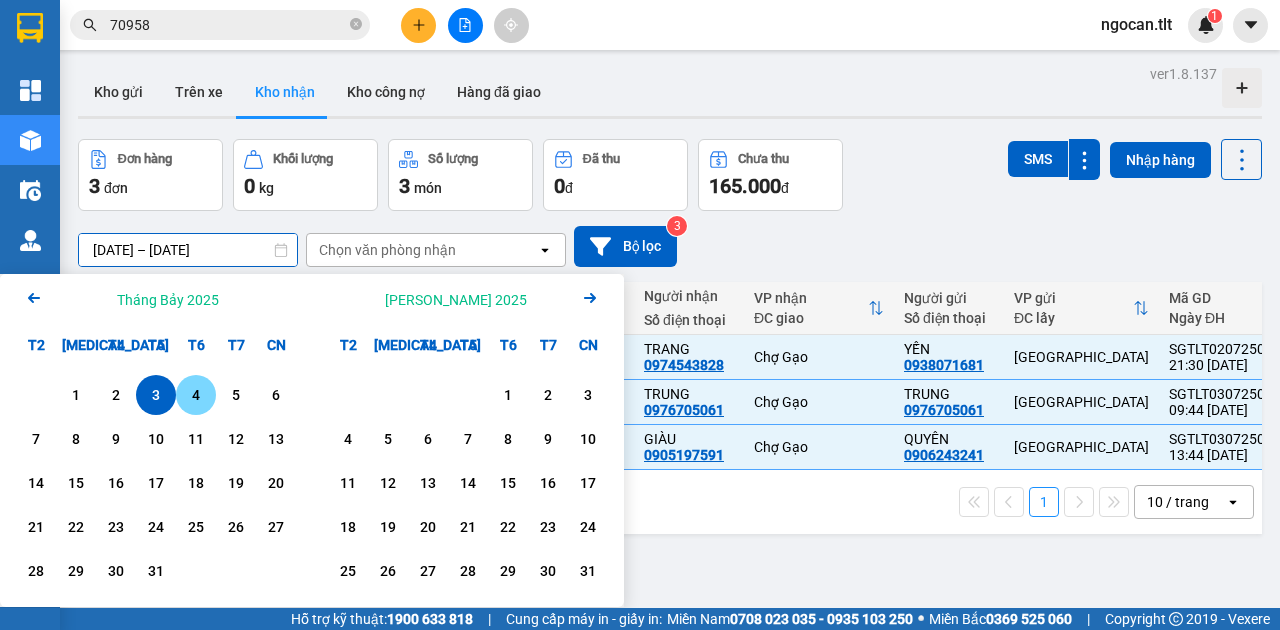click on "4" at bounding box center (196, 395) 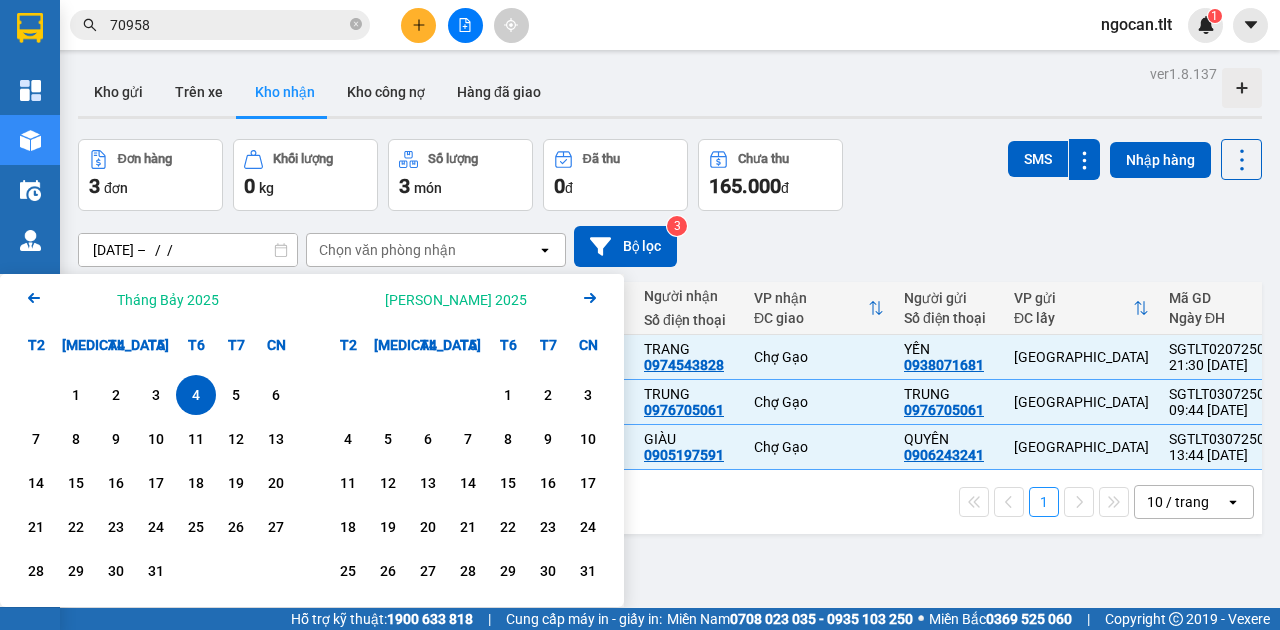 click on "4" at bounding box center (196, 395) 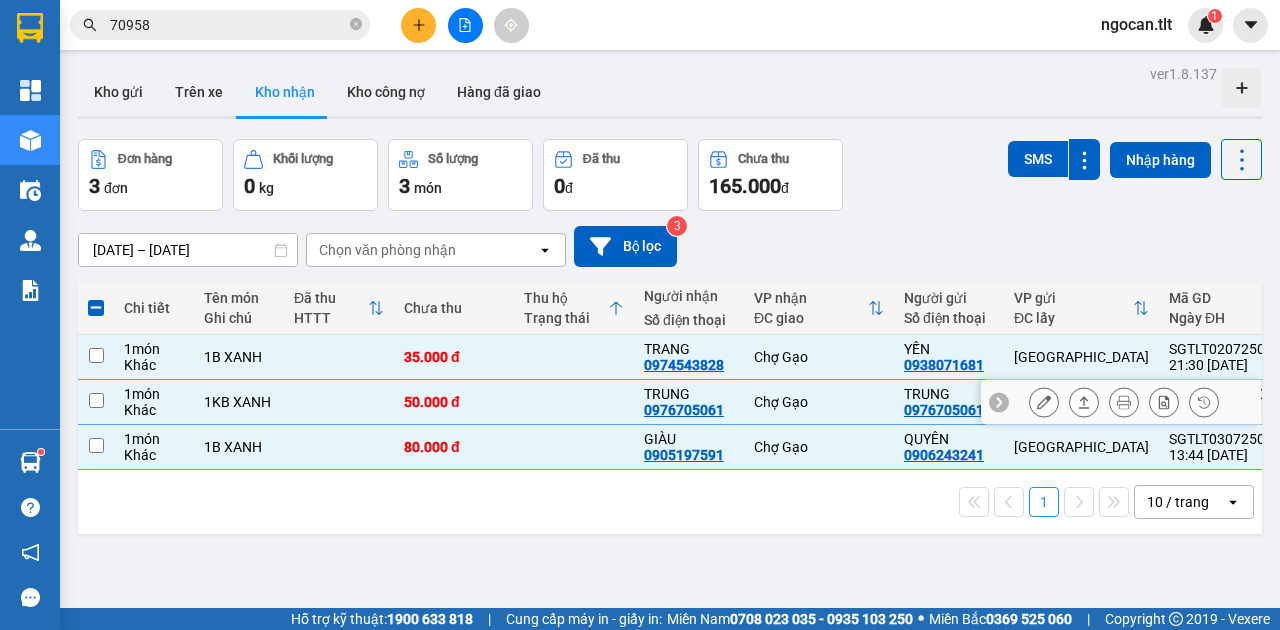 checkbox on "false" 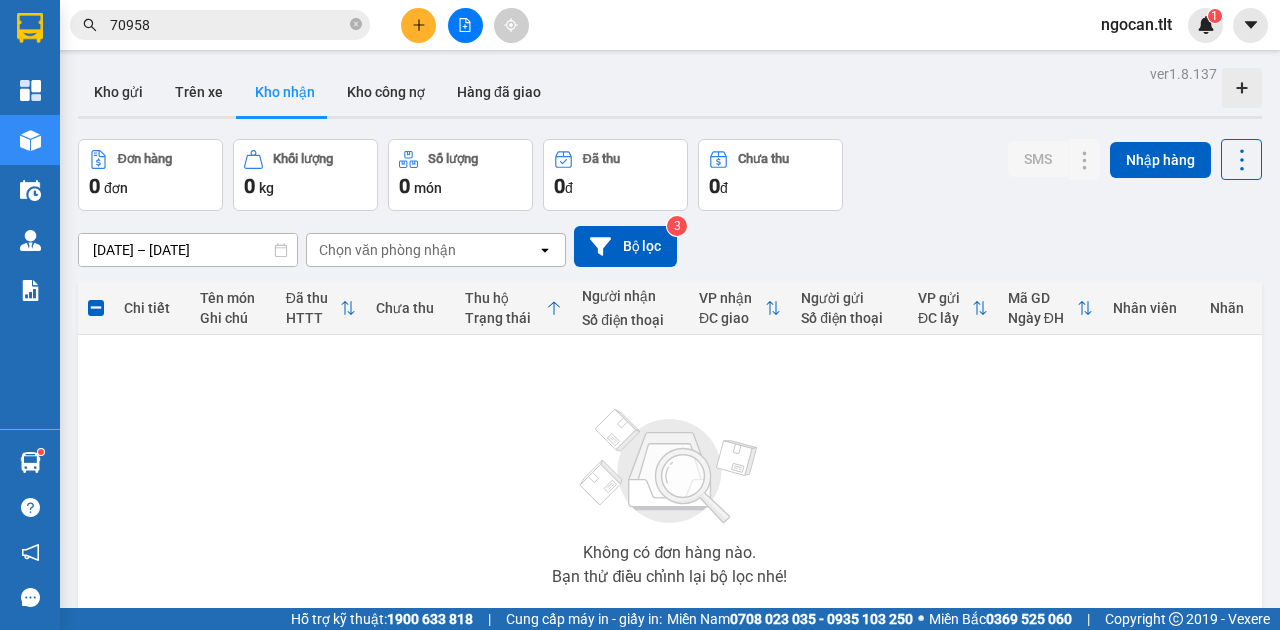 click on "[DATE] – [DATE] Press the down arrow key to interact with the calendar and select a date. Press the escape button to close the calendar. Selected date range is from [DATE] to [DATE]. Chọn văn [PERSON_NAME] open Bộ lọc 3" at bounding box center (670, 246) 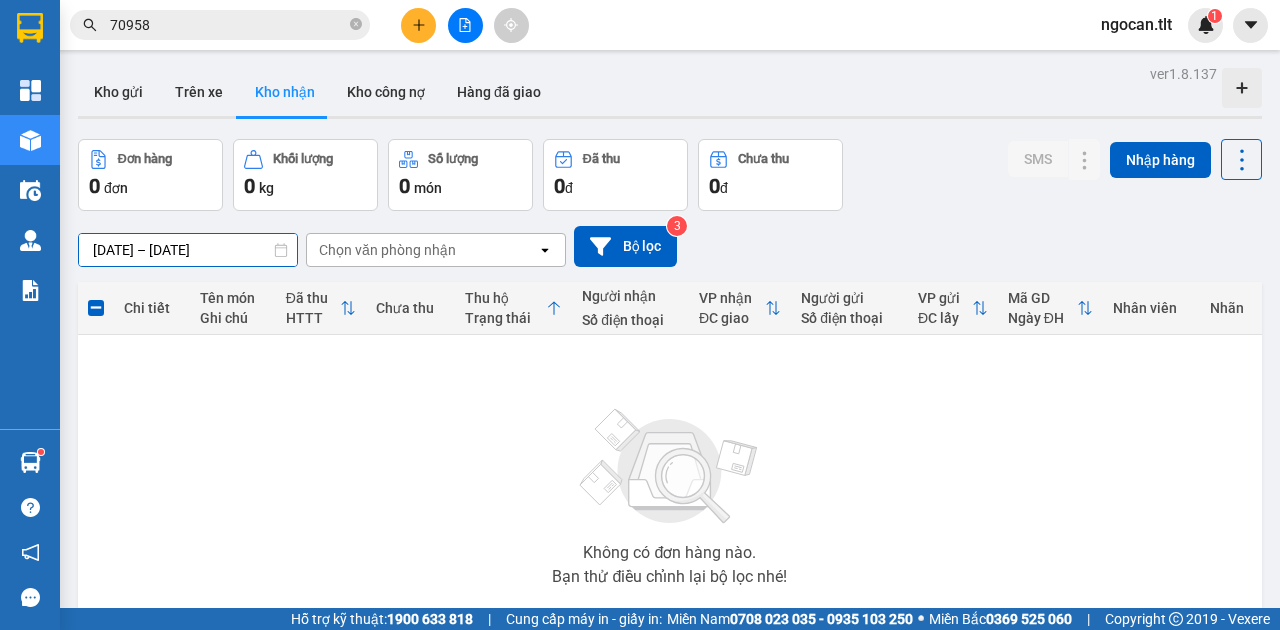 click on "ver  1.8.137 Kho gửi Trên xe Kho [PERSON_NAME] công nợ Hàng đã [PERSON_NAME] hàng 0 đơn [PERSON_NAME] 0 kg Số [PERSON_NAME] 0 món Đã thu 0  [PERSON_NAME] thu 0  đ SMS Nhập hàng [DATE] – [DATE] Press the down arrow key to interact with the calendar and select a date. Press the escape button to close the calendar. Selected date range is from [DATE] to [DATE]. Chọn văn [PERSON_NAME] open Bộ lọc 3 [PERSON_NAME] Tên món Ghi chú Đã thu HTTT Chưa thu Thu [PERSON_NAME] thái Người [PERSON_NAME] Số điện thoại [PERSON_NAME] ĐC [PERSON_NAME] Người gửi Số điện thoại VP gửi ĐC lấy Mã GD Ngày ĐH [PERSON_NAME] [PERSON_NAME] có đơn hàng nào. Bạn thử điều [PERSON_NAME] bộ lọc nhé! 10 / trang open Đang tải dữ liệu Arrow Left Tháng Bảy 2025 T2 [MEDICAL_DATA] T4 T5 T6 T7 CN 1 2 3 4 5 6 7 8 9 10 11 12 13 14 15 16 17 18 19 20 21 22 23 24 25 26 27 28 29 30 31 [PERSON_NAME] 2025 Arrow Right T2 [MEDICAL_DATA] T4 T5 T6 T7 CN 1 2 3 4 5 6 7 8 9 10 11 12 13 14 15 16 17 18 19 20 21 22 23 24 25 26" at bounding box center (670, 390) 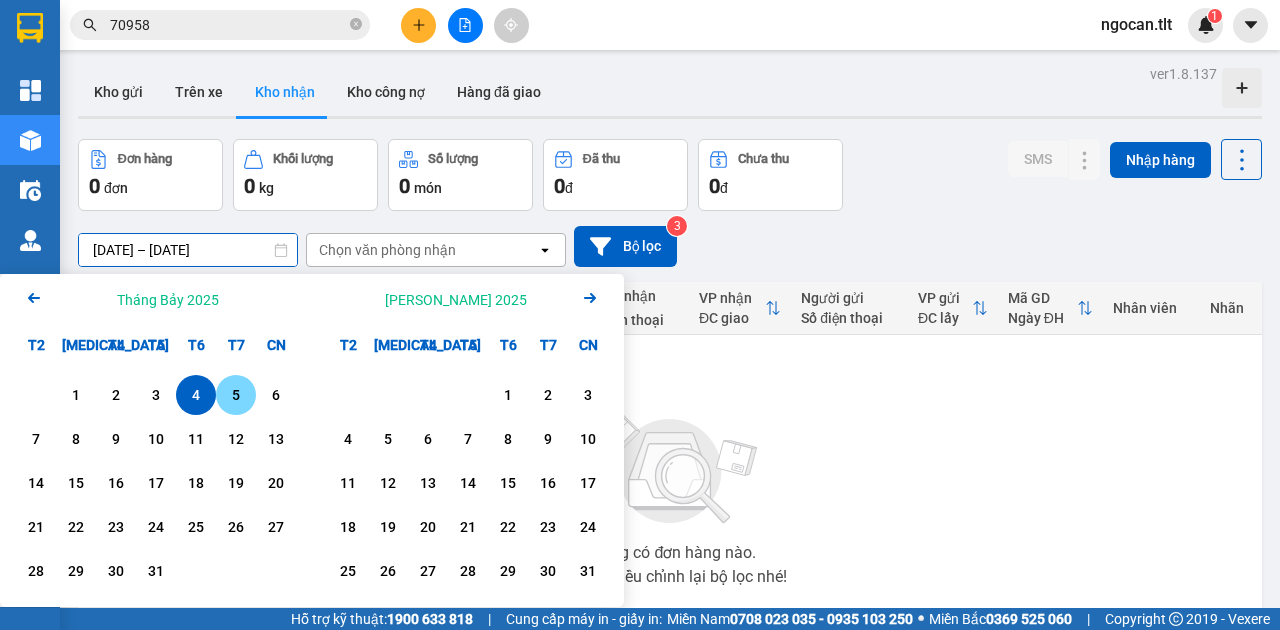 click on "5" at bounding box center [236, 395] 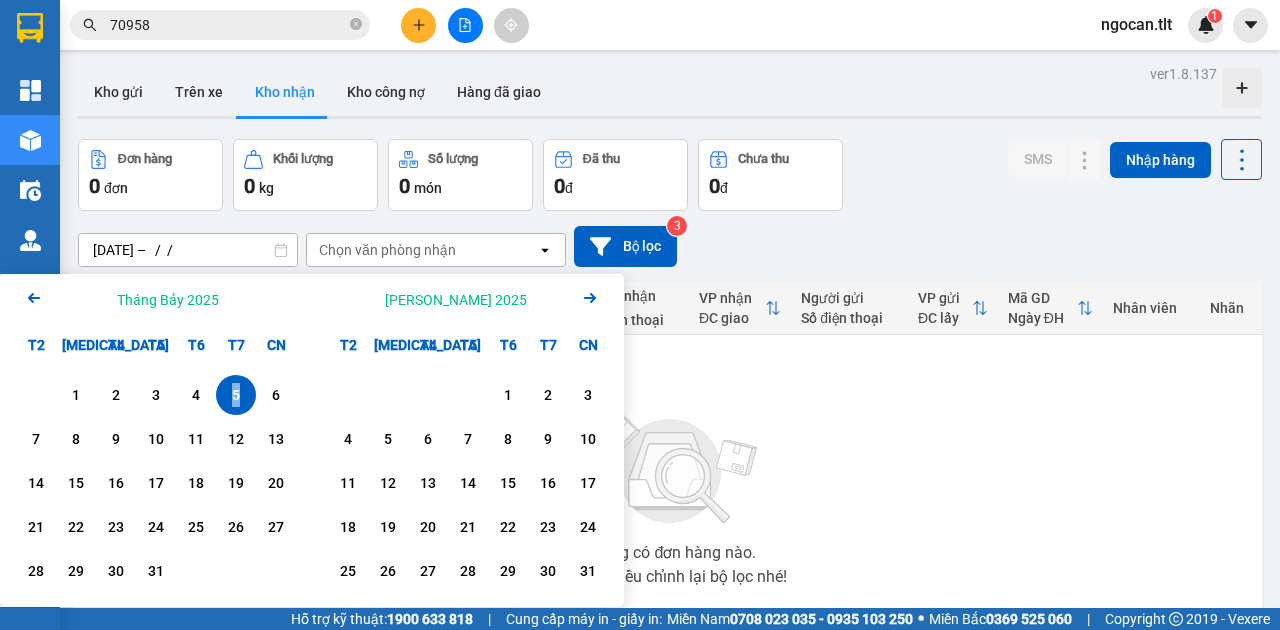 click on "5" at bounding box center [236, 395] 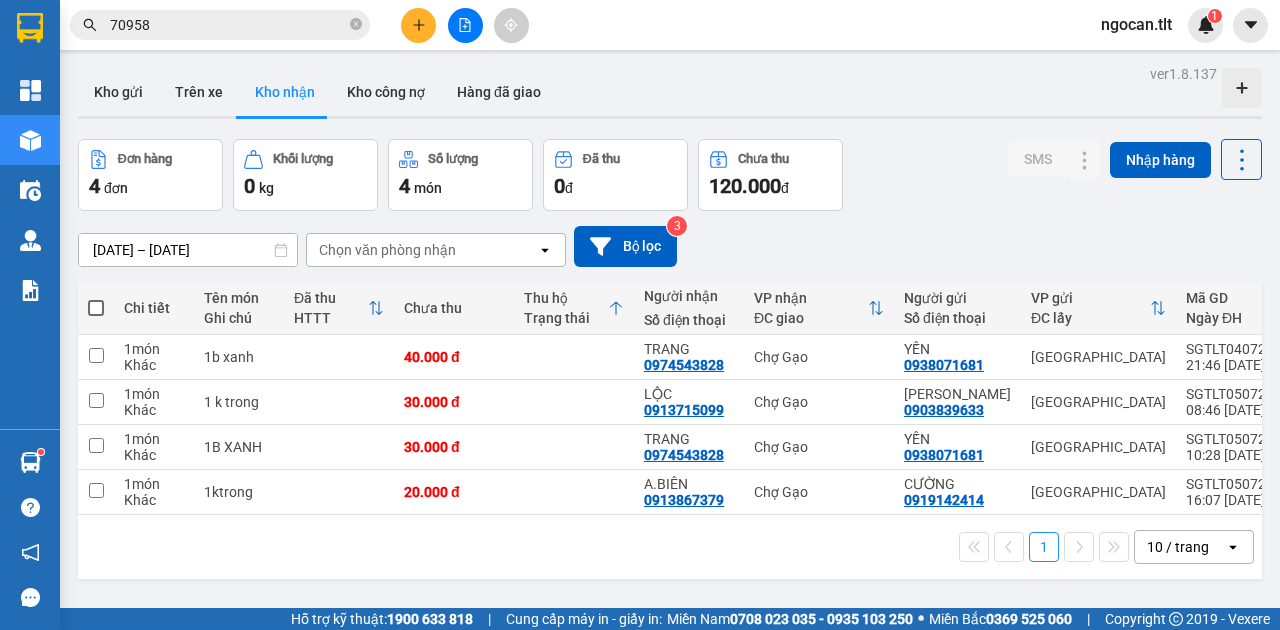 click at bounding box center [96, 308] 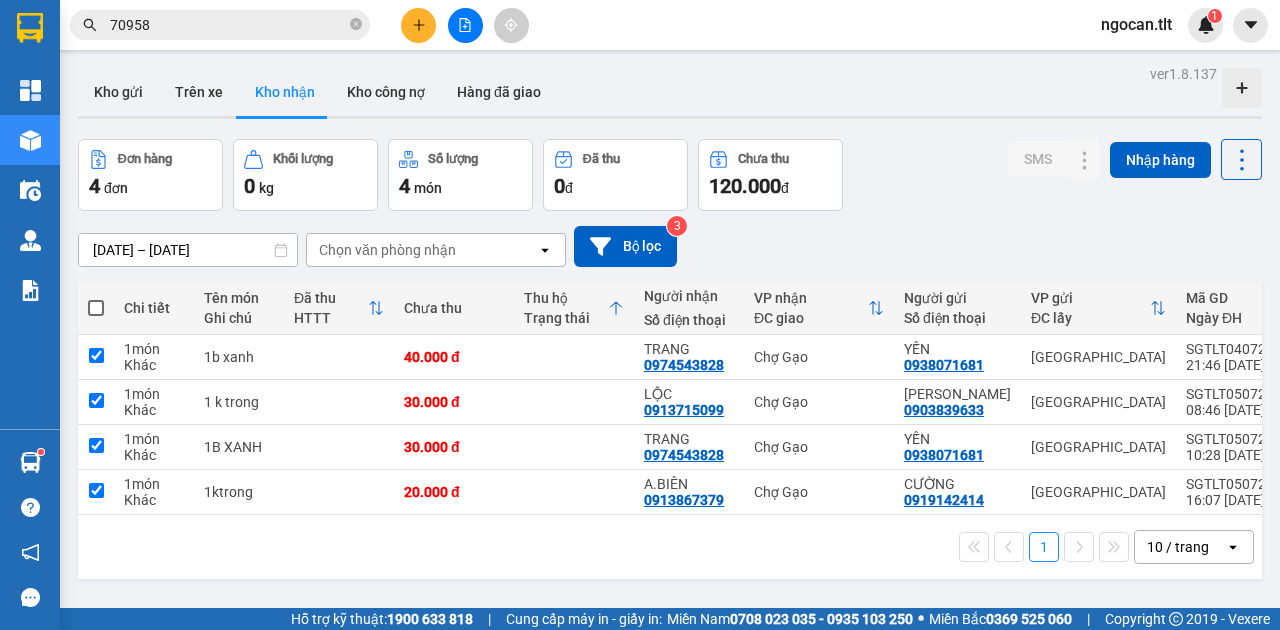 checkbox on "true" 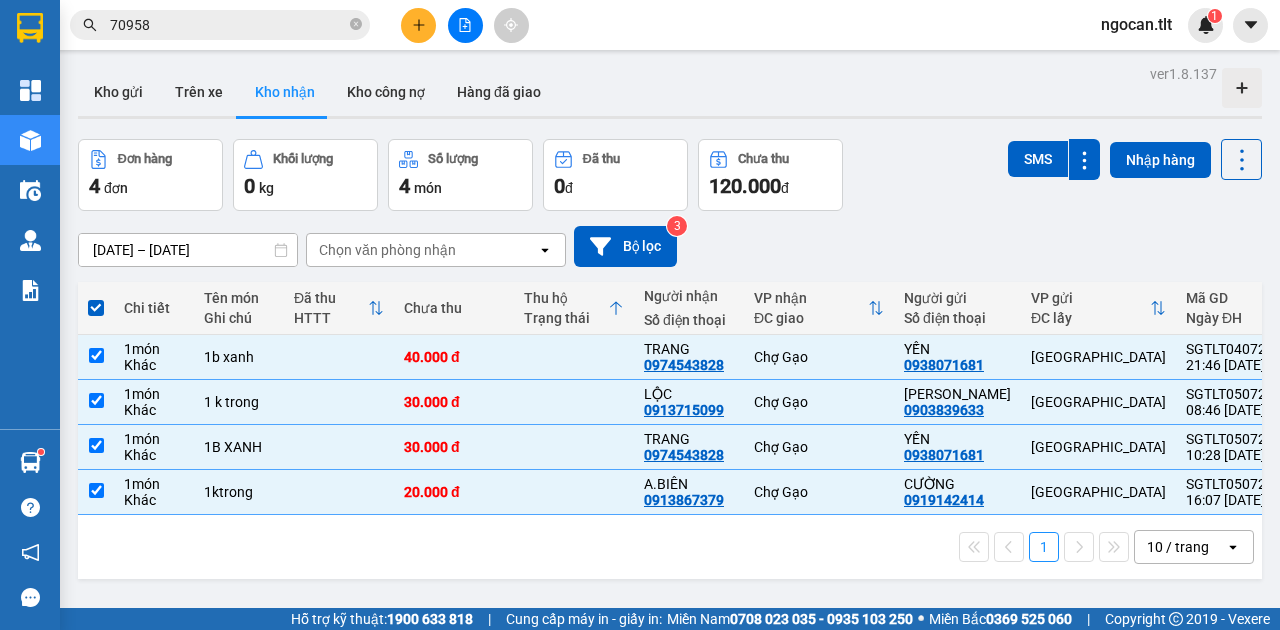 click on "[DATE] – [DATE]" at bounding box center (188, 250) 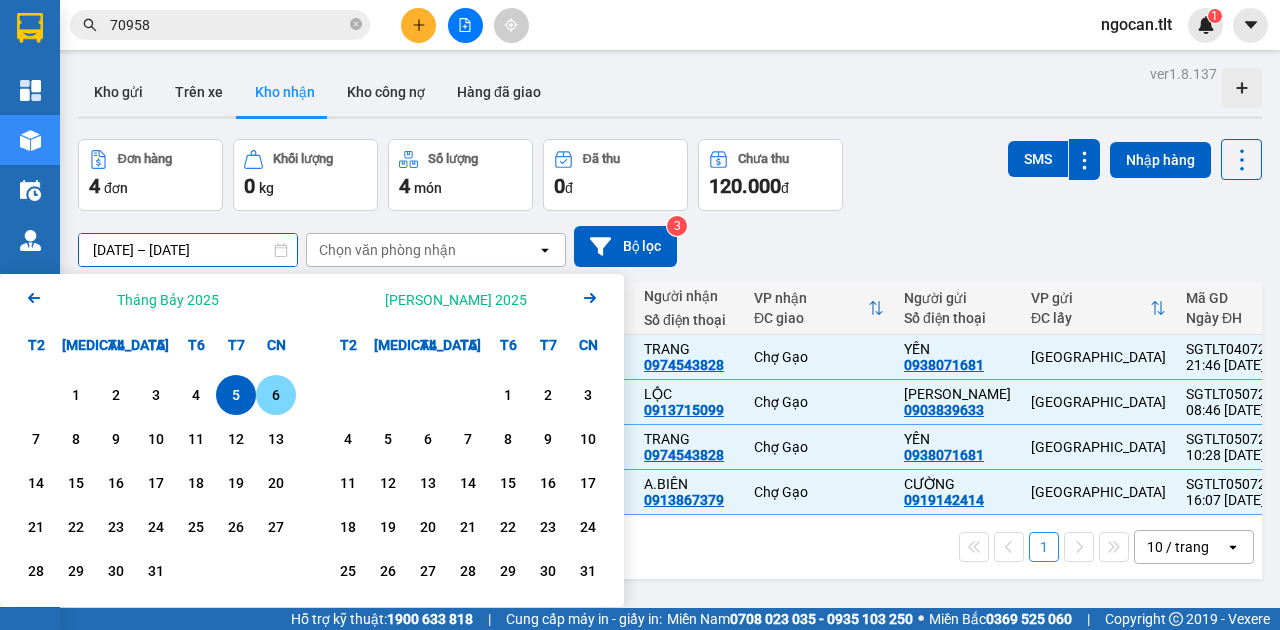 click on "6" at bounding box center [276, 395] 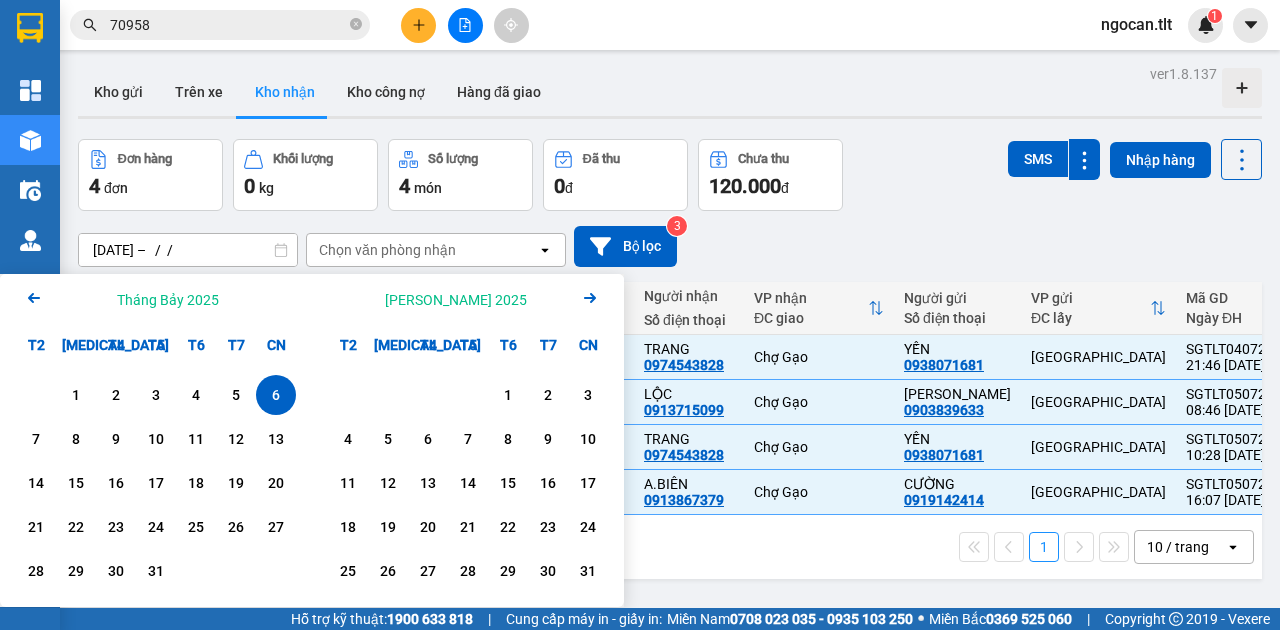 click on "6" at bounding box center (276, 395) 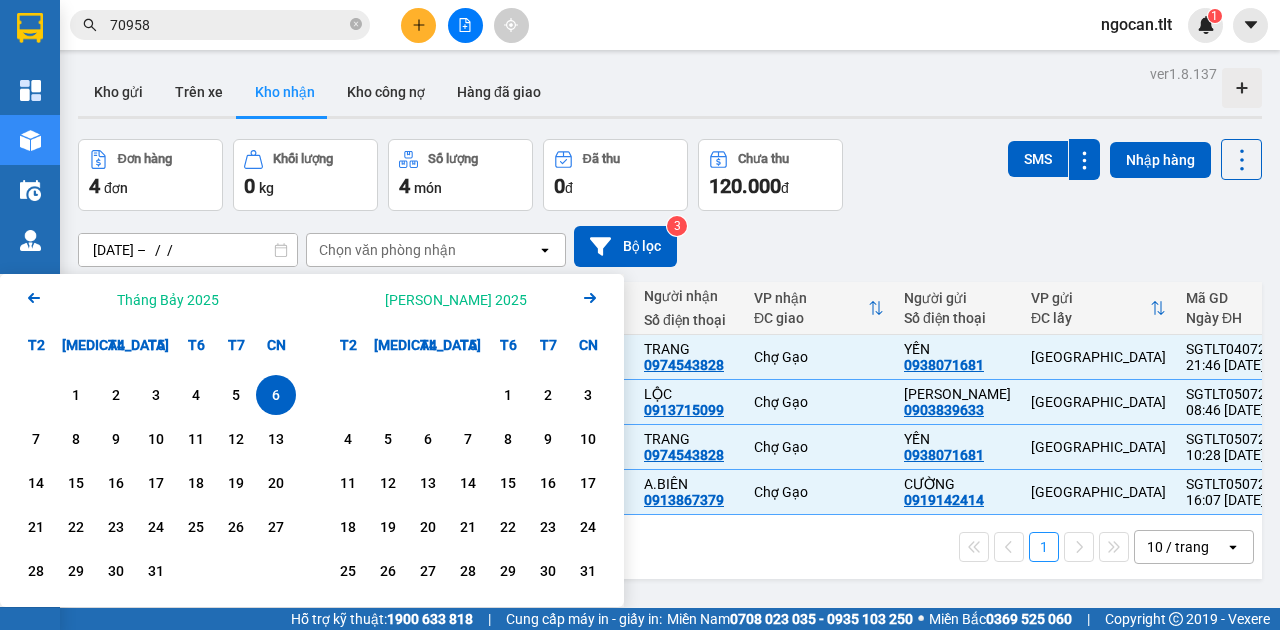 type on "[DATE] – [DATE]" 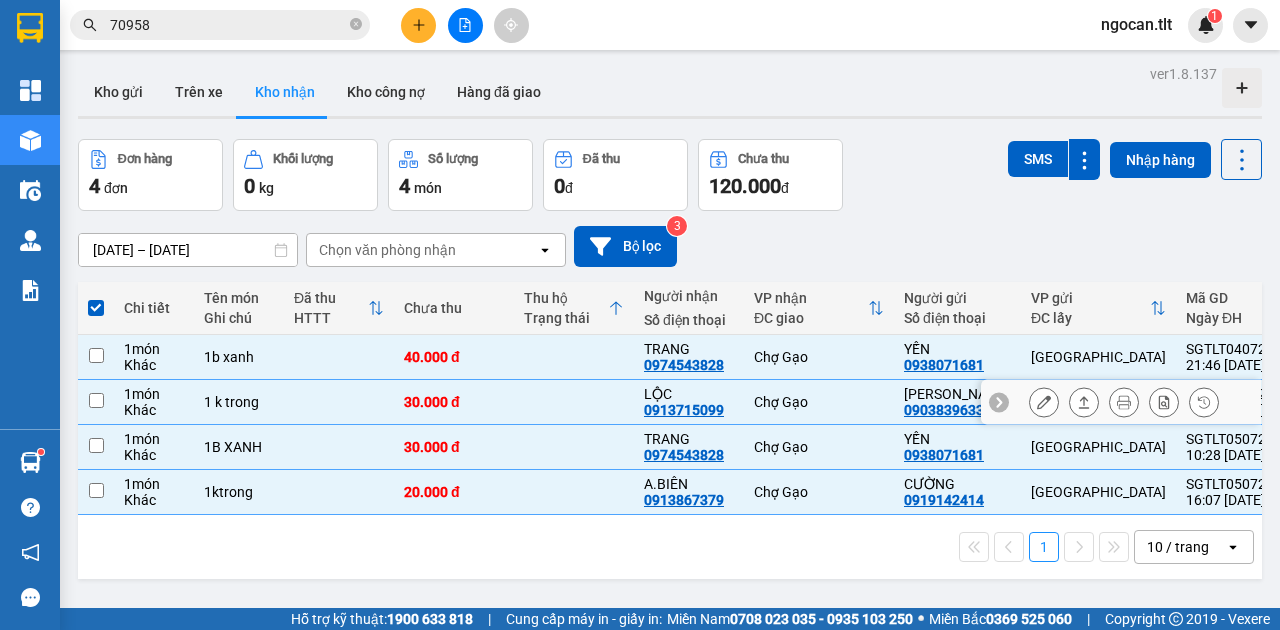checkbox on "false" 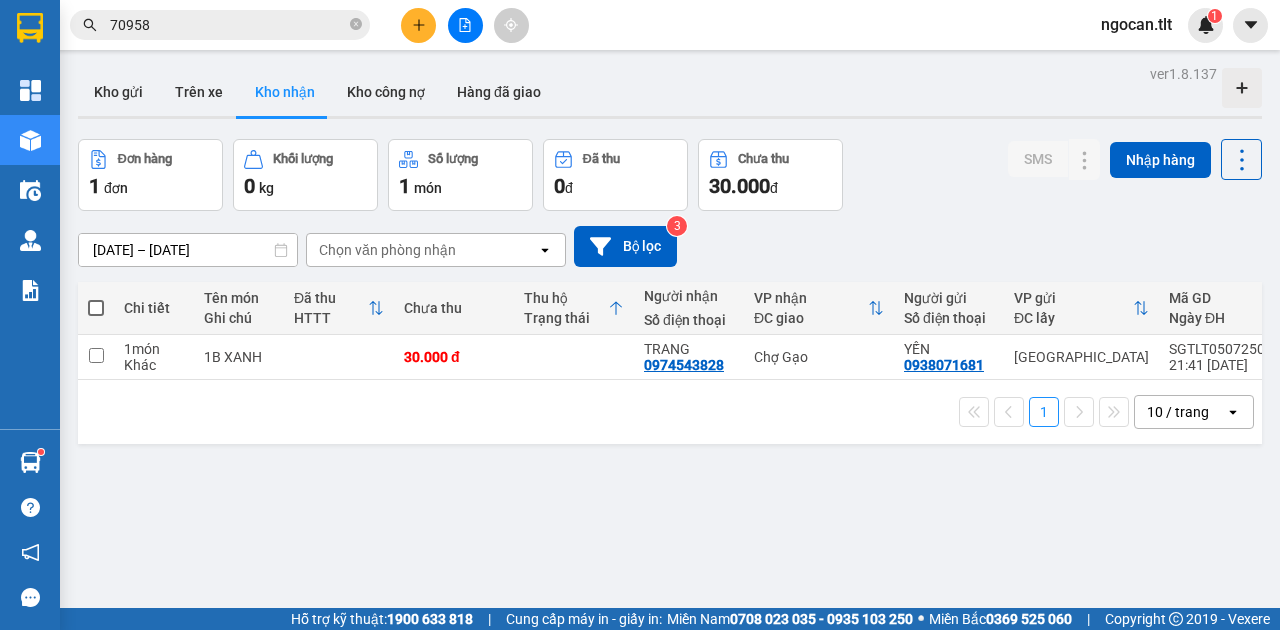 click on "[DATE] – [DATE]" at bounding box center (188, 250) 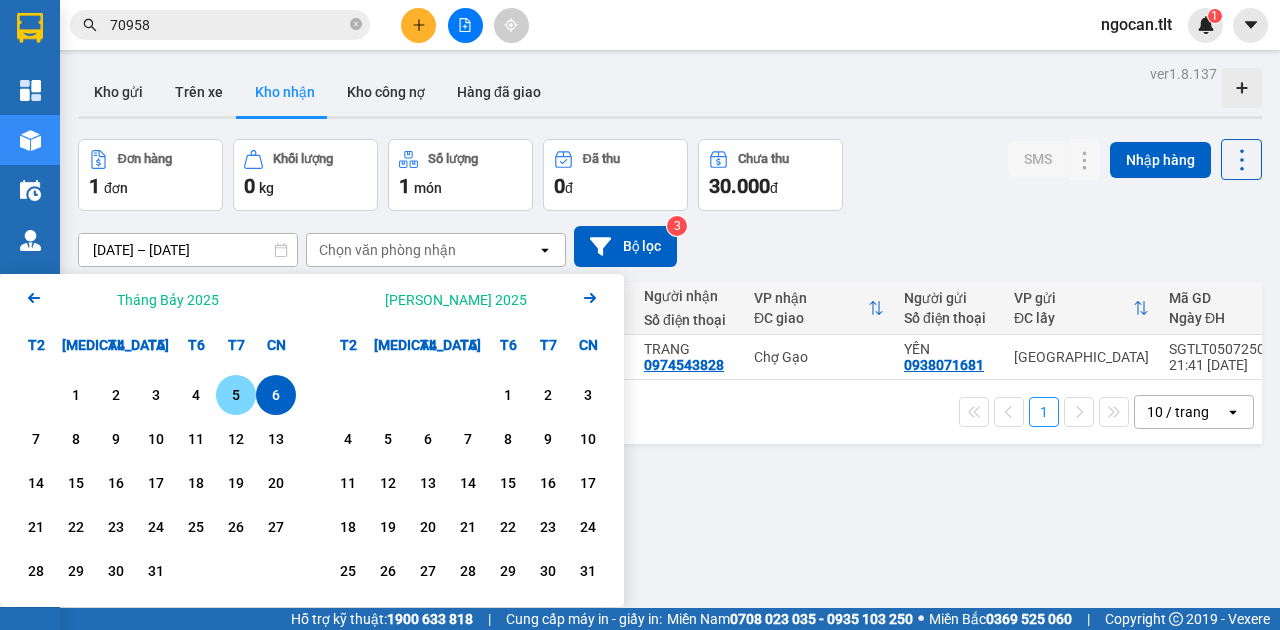 click on "5" at bounding box center [236, 395] 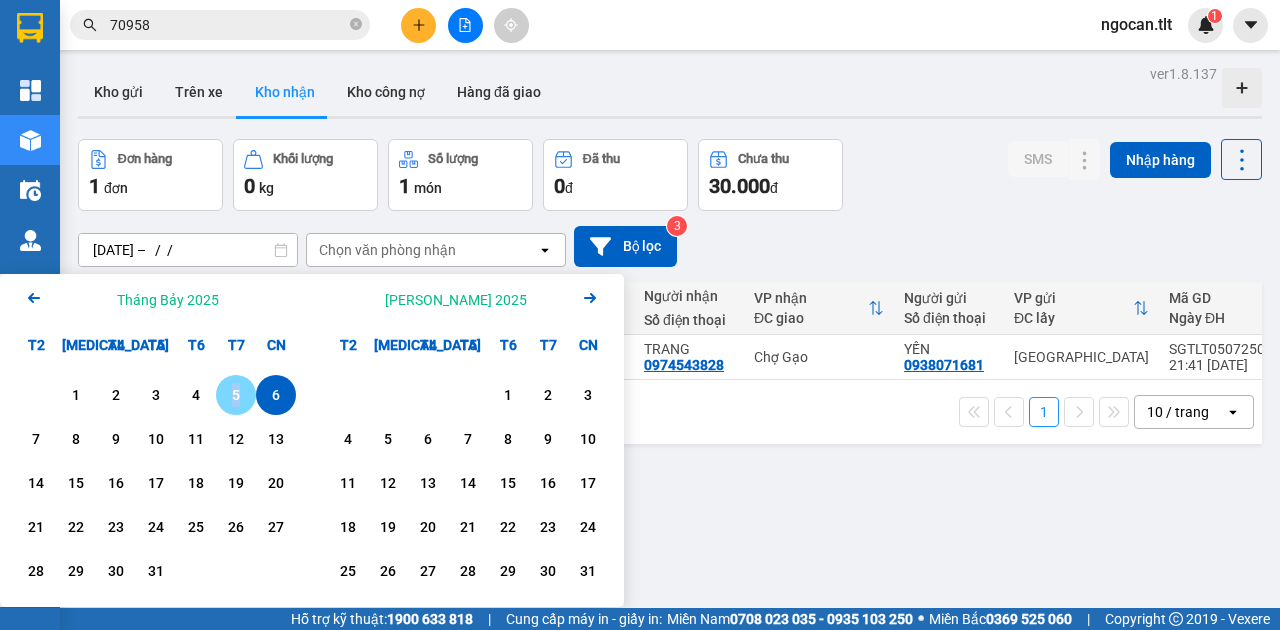 click on "5" at bounding box center (236, 395) 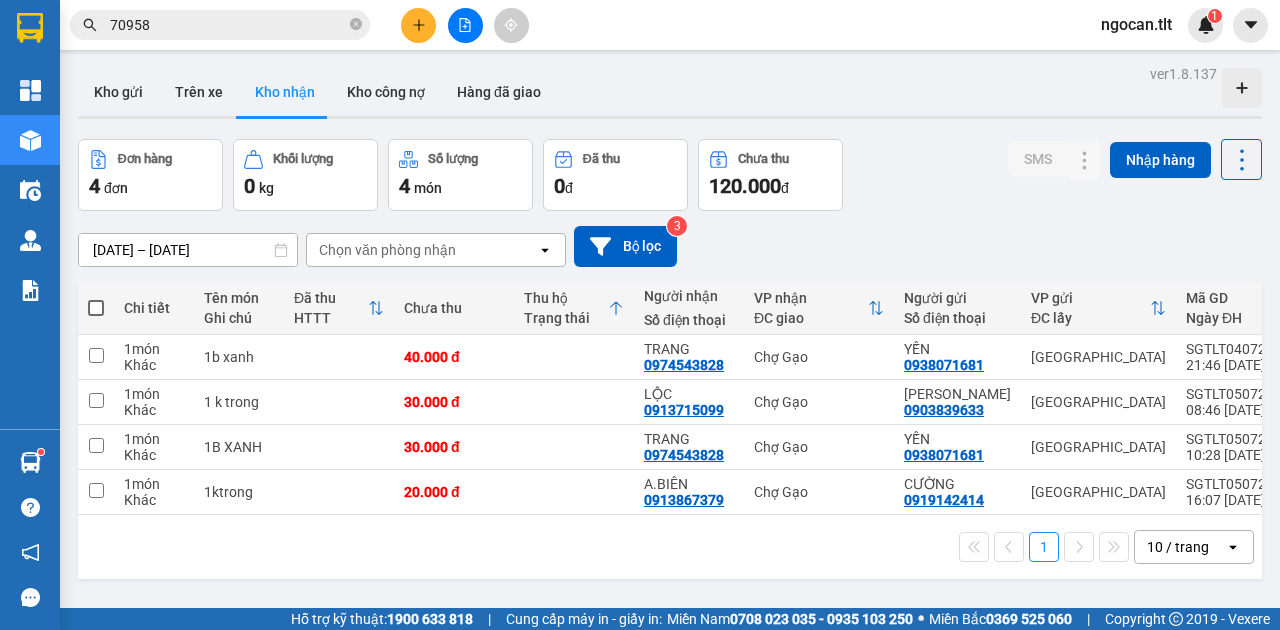 click on "[DATE] – [DATE]" at bounding box center [188, 250] 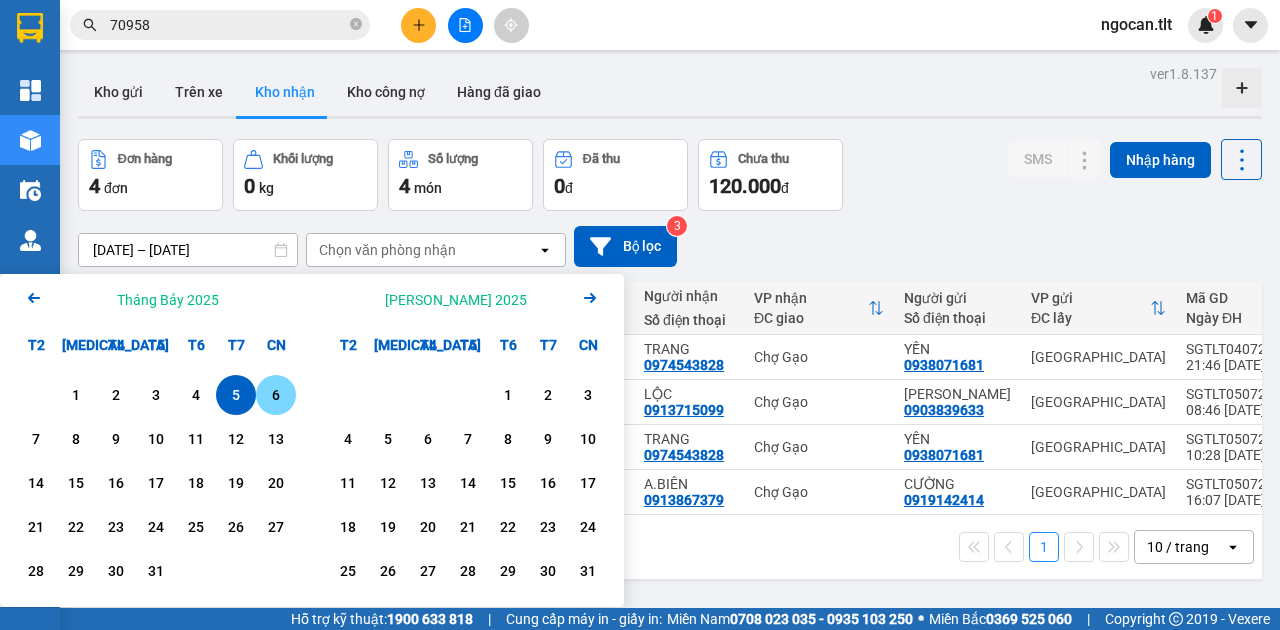 click on "6" at bounding box center [276, 395] 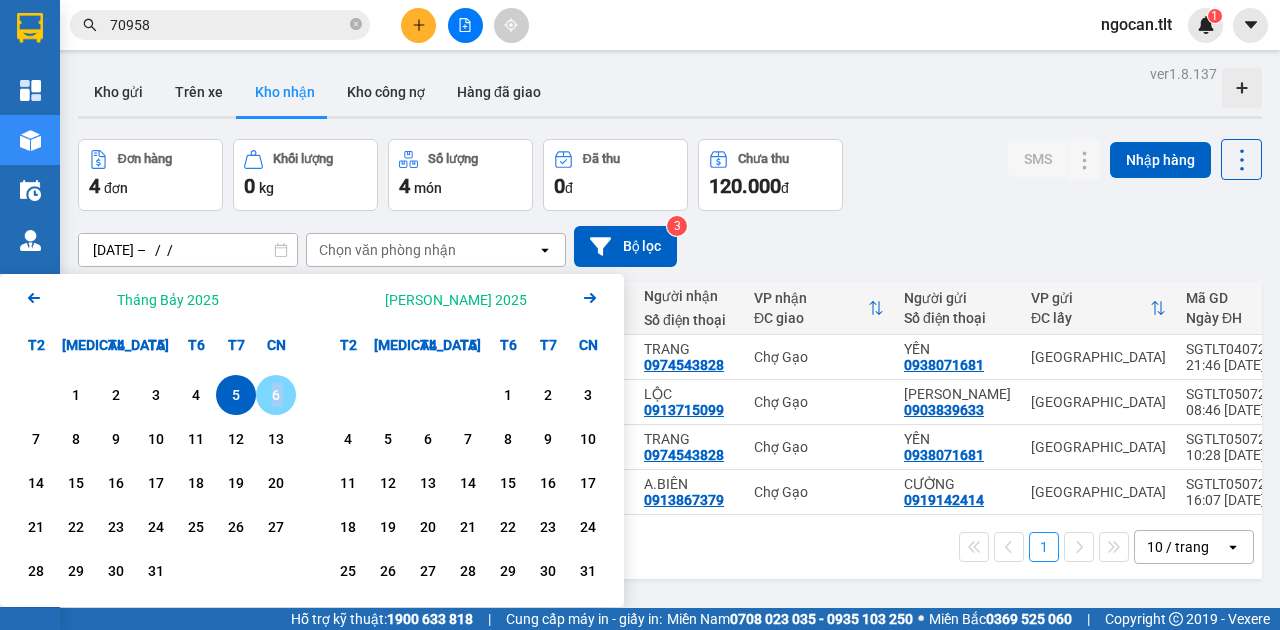 click on "6" at bounding box center [276, 395] 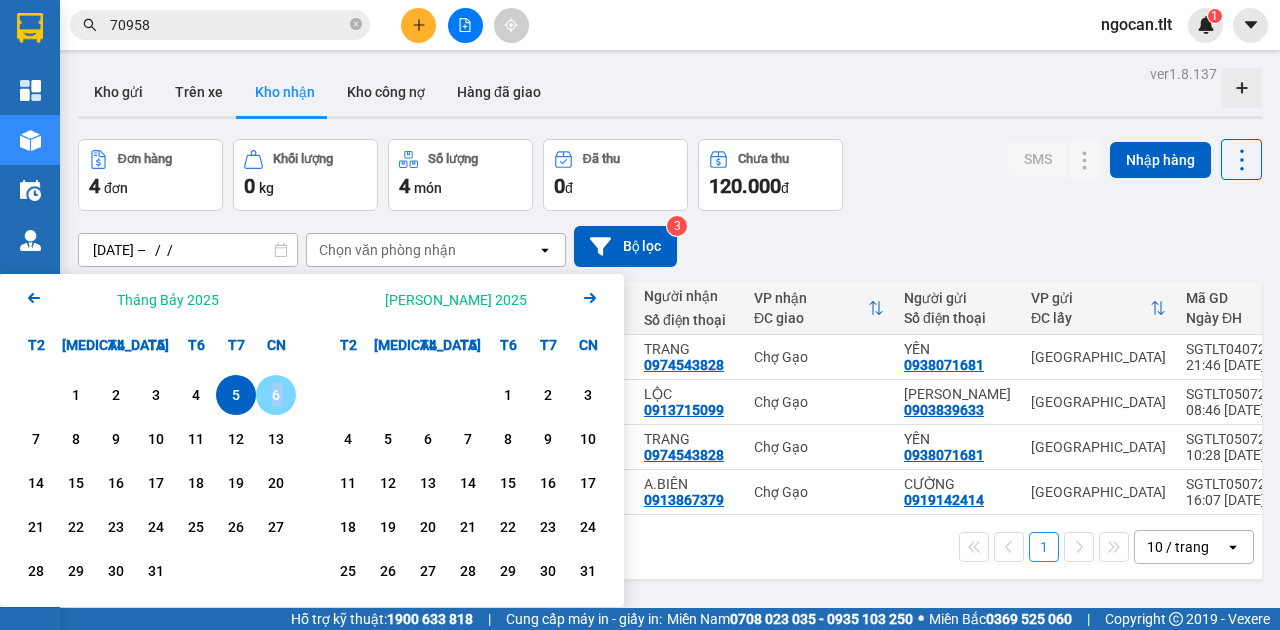 type on "[DATE] – [DATE]" 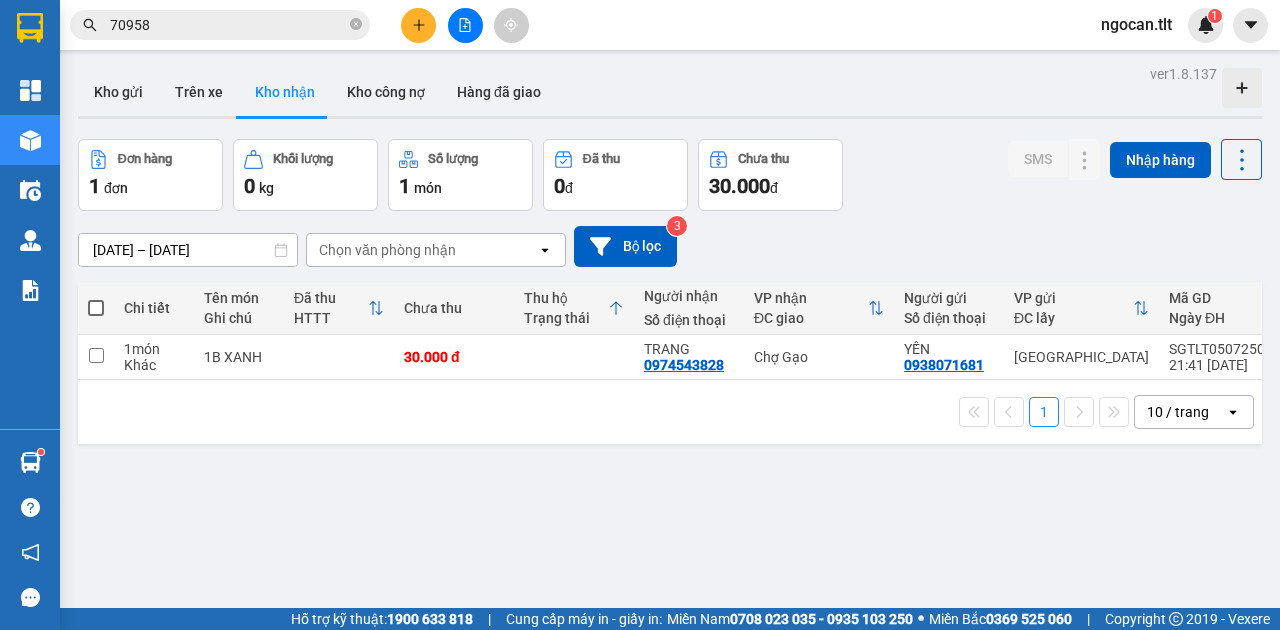 click at bounding box center (96, 308) 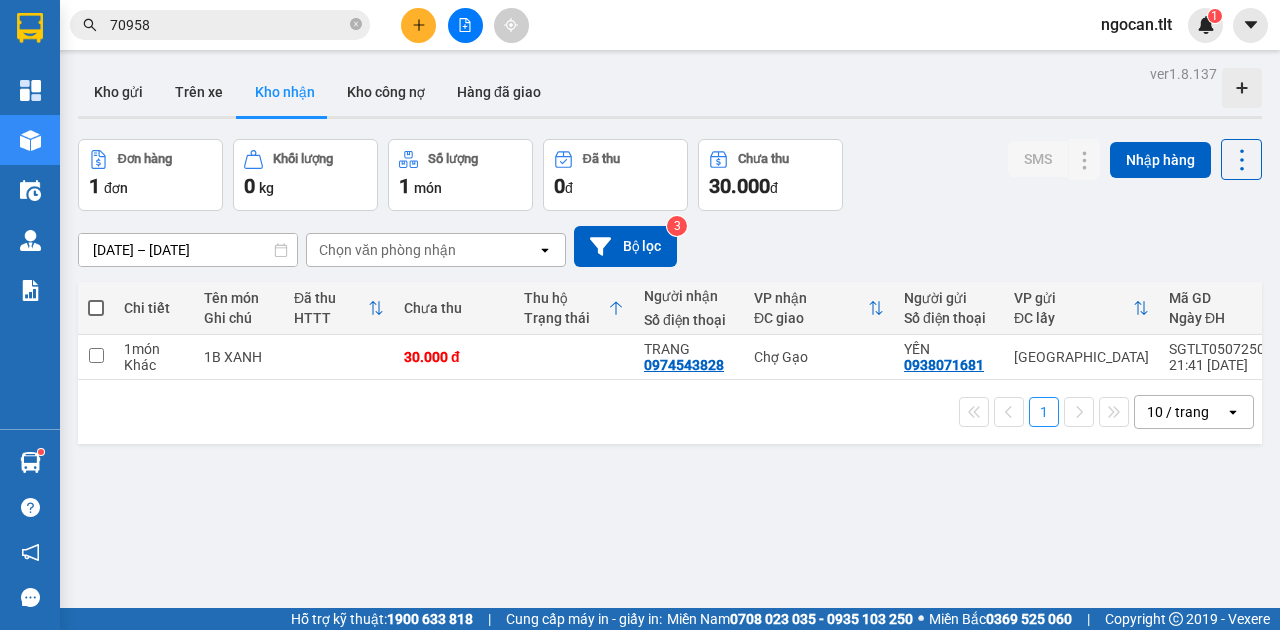 click at bounding box center (96, 298) 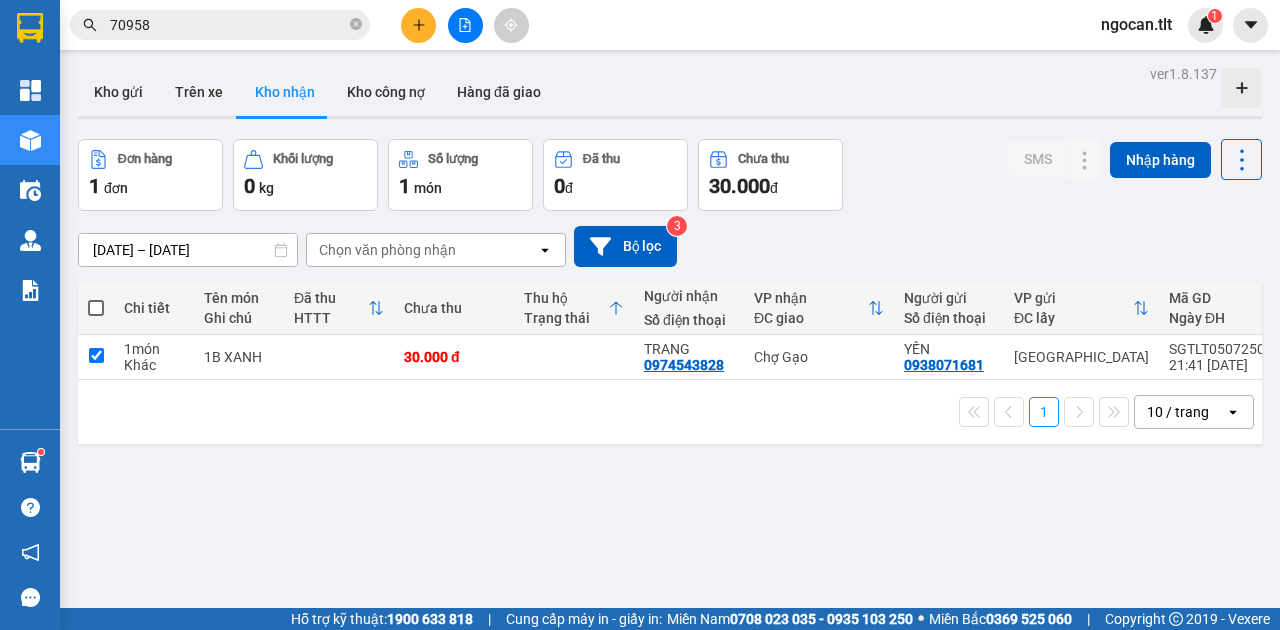 checkbox on "true" 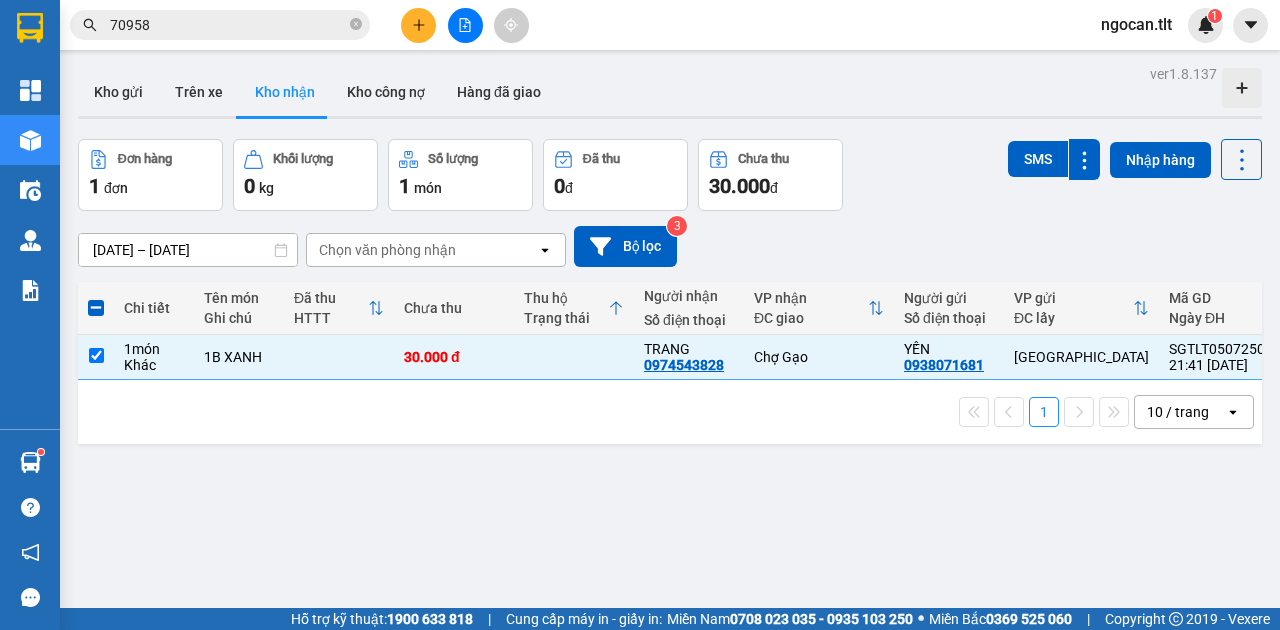 click on "[DATE] – [DATE]" at bounding box center (188, 250) 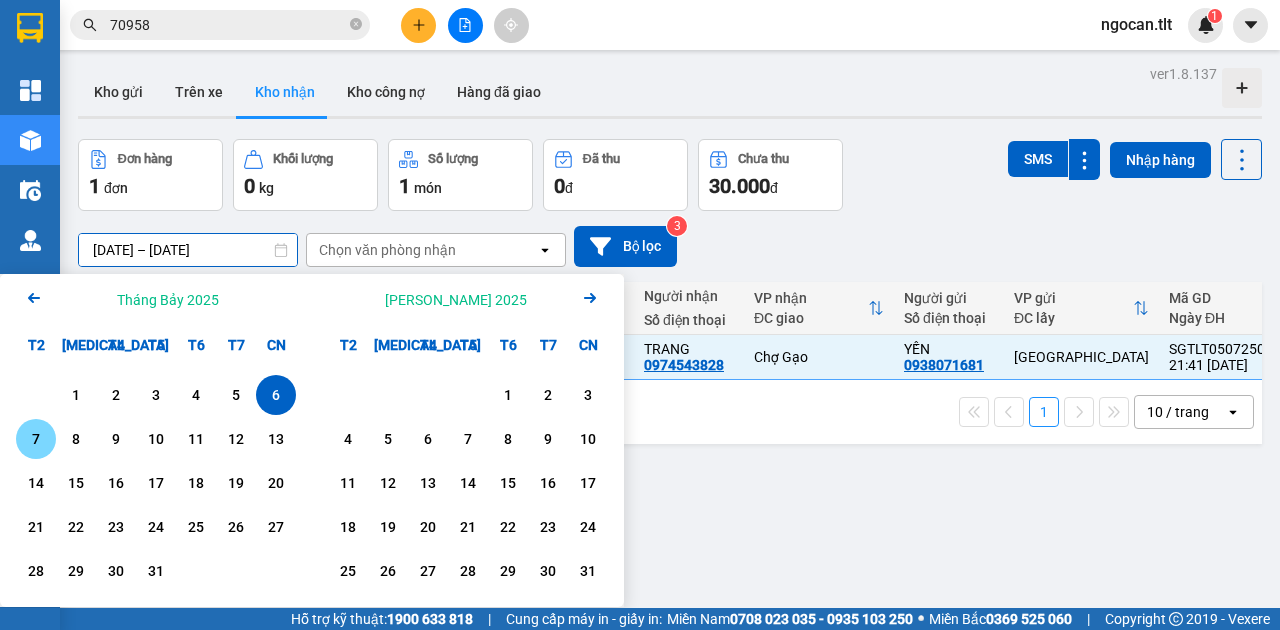 drag, startPoint x: 51, startPoint y: 446, endPoint x: 54, endPoint y: 435, distance: 11.401754 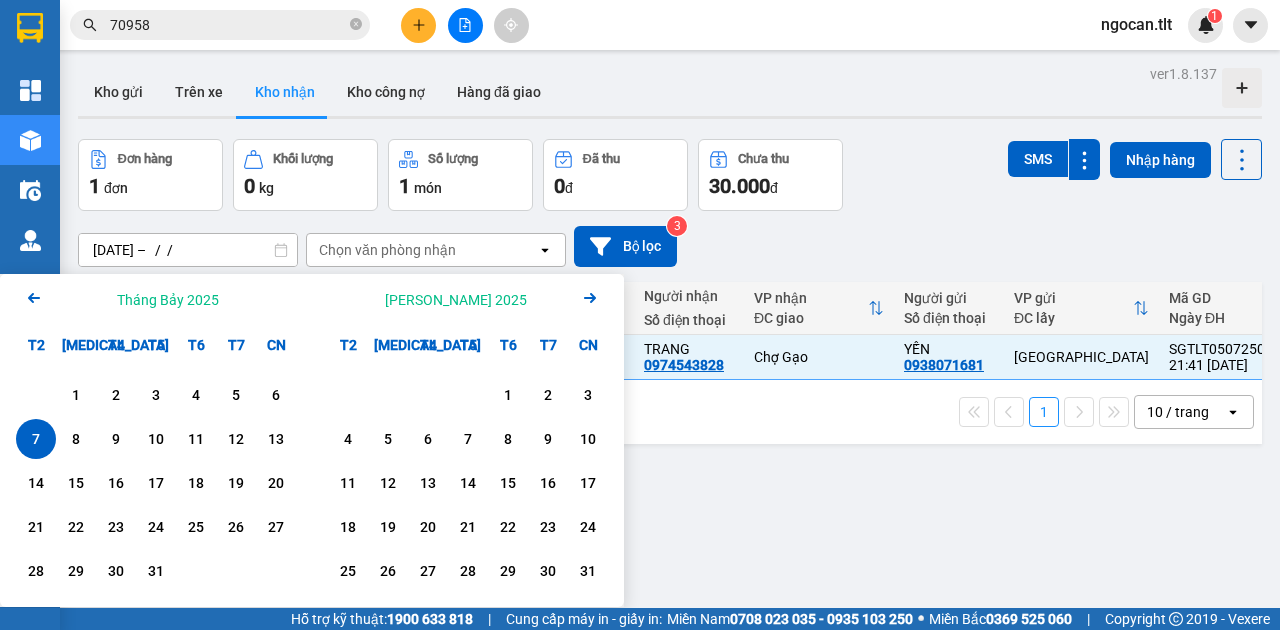 click on "7" at bounding box center [36, 439] 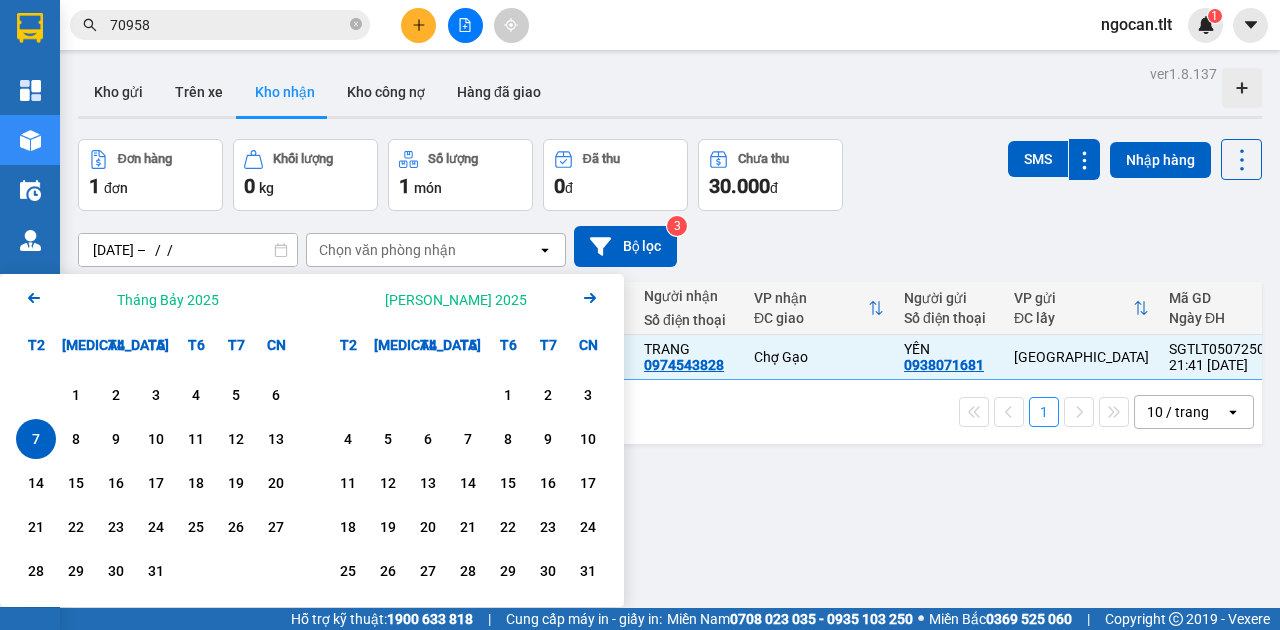 type on "[DATE] – [DATE]" 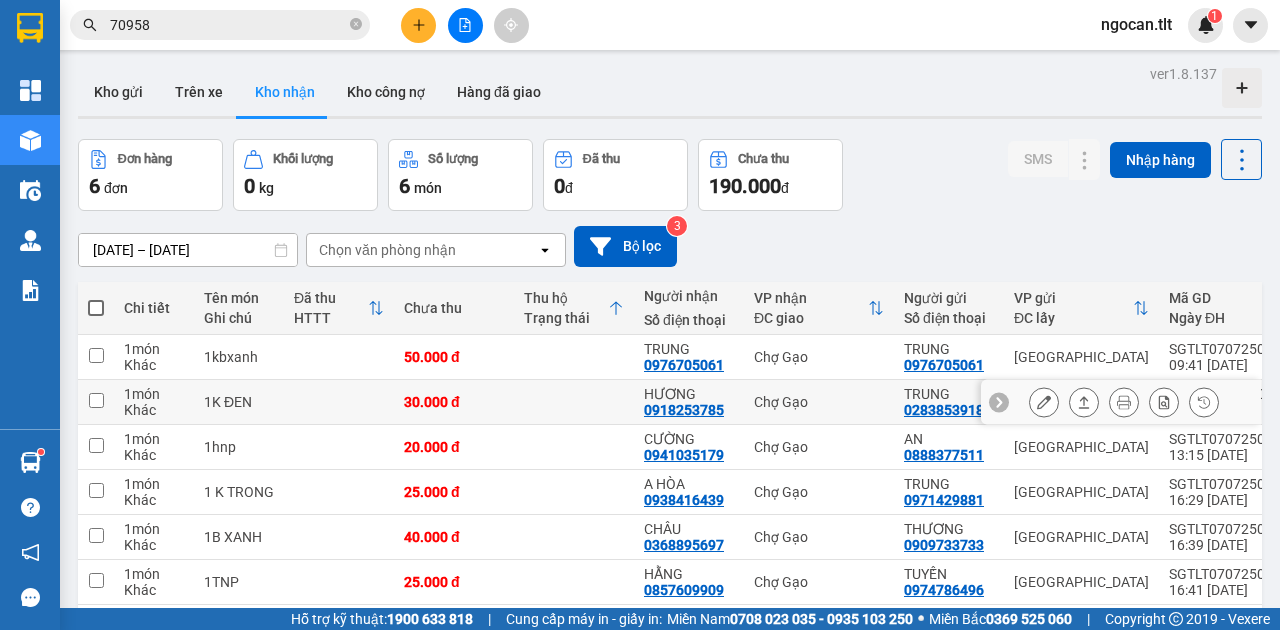 scroll, scrollTop: 92, scrollLeft: 0, axis: vertical 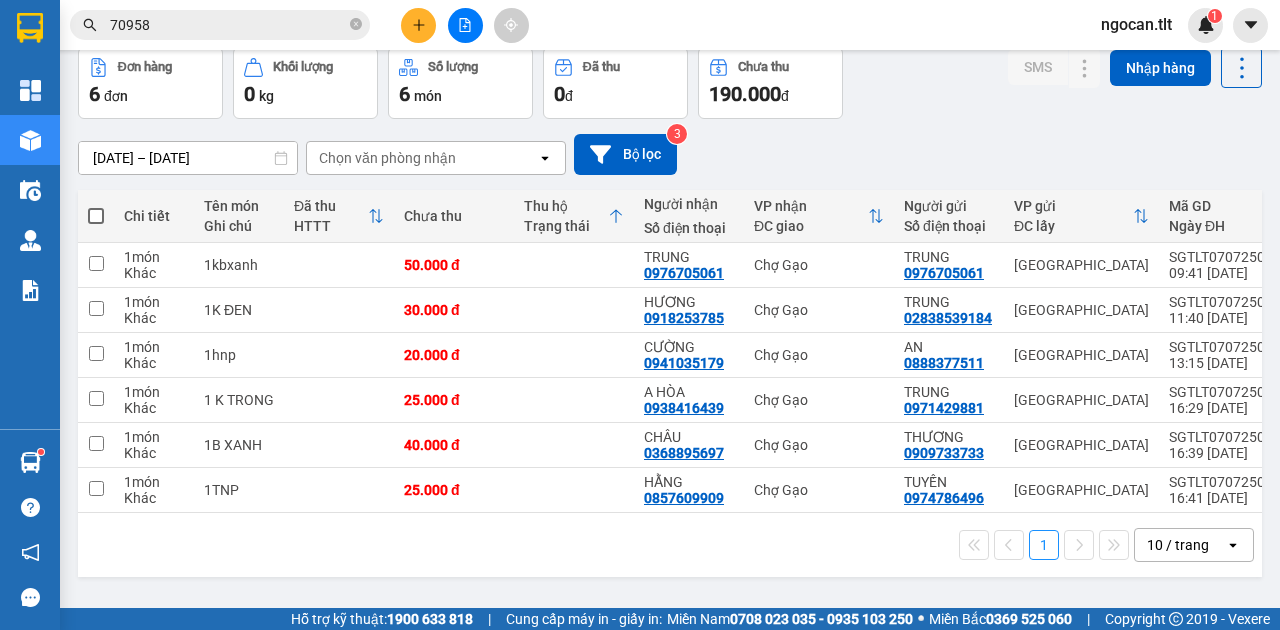 click at bounding box center [96, 216] 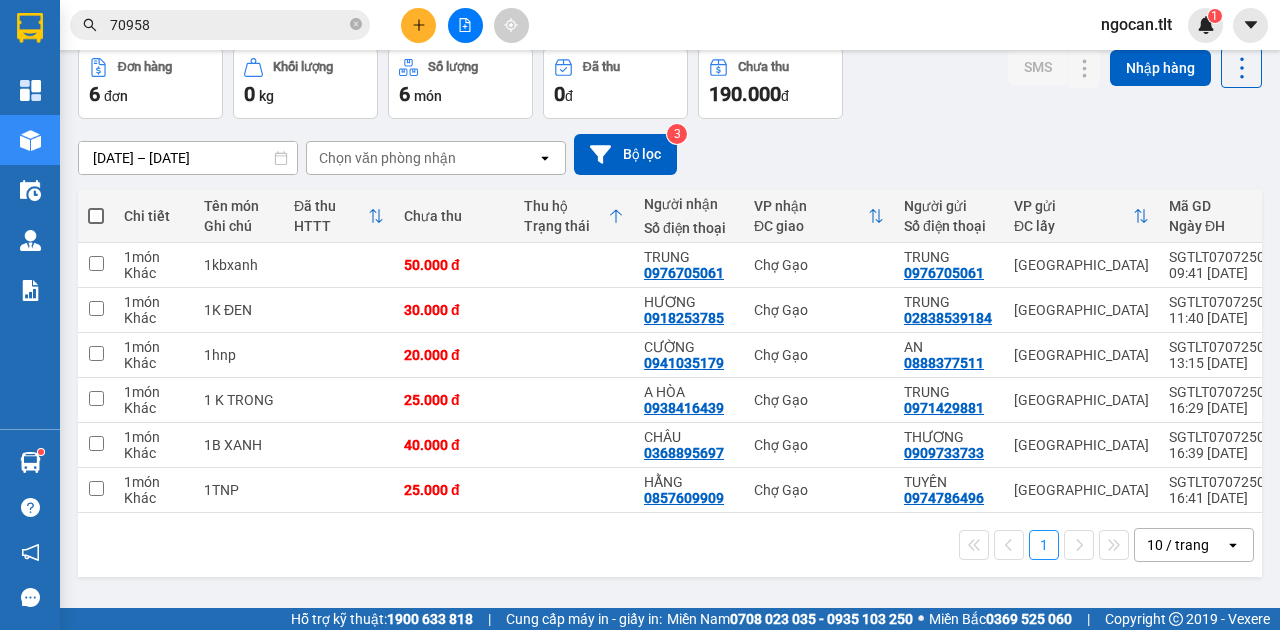 click at bounding box center (96, 206) 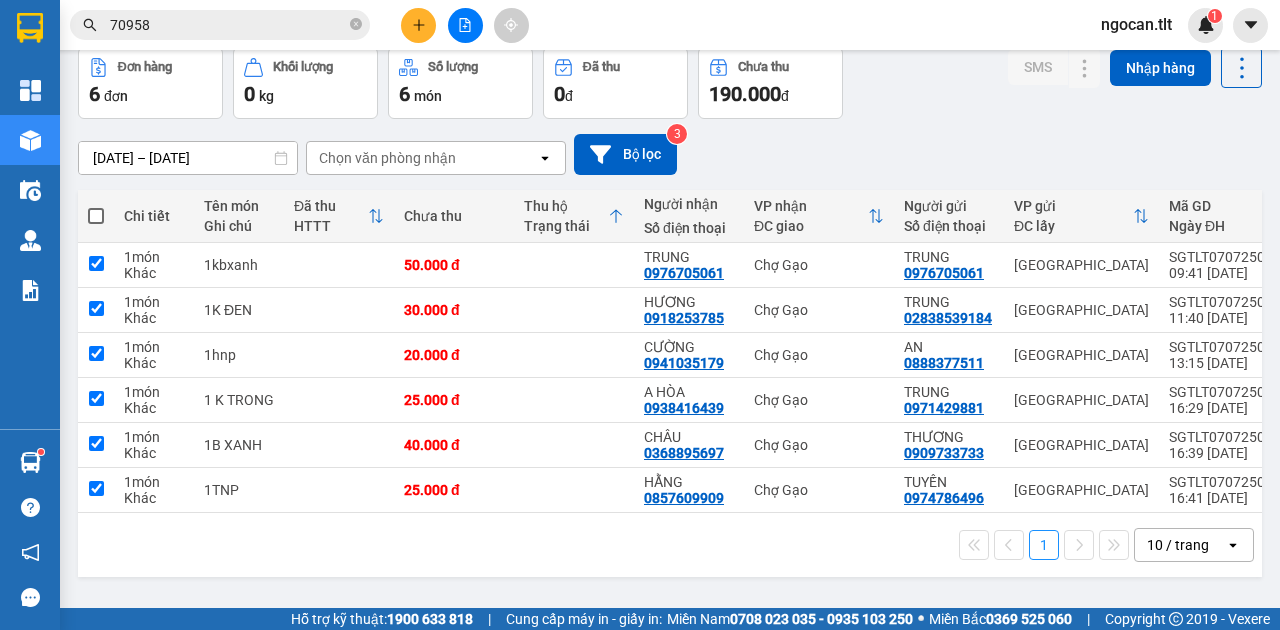 checkbox on "true" 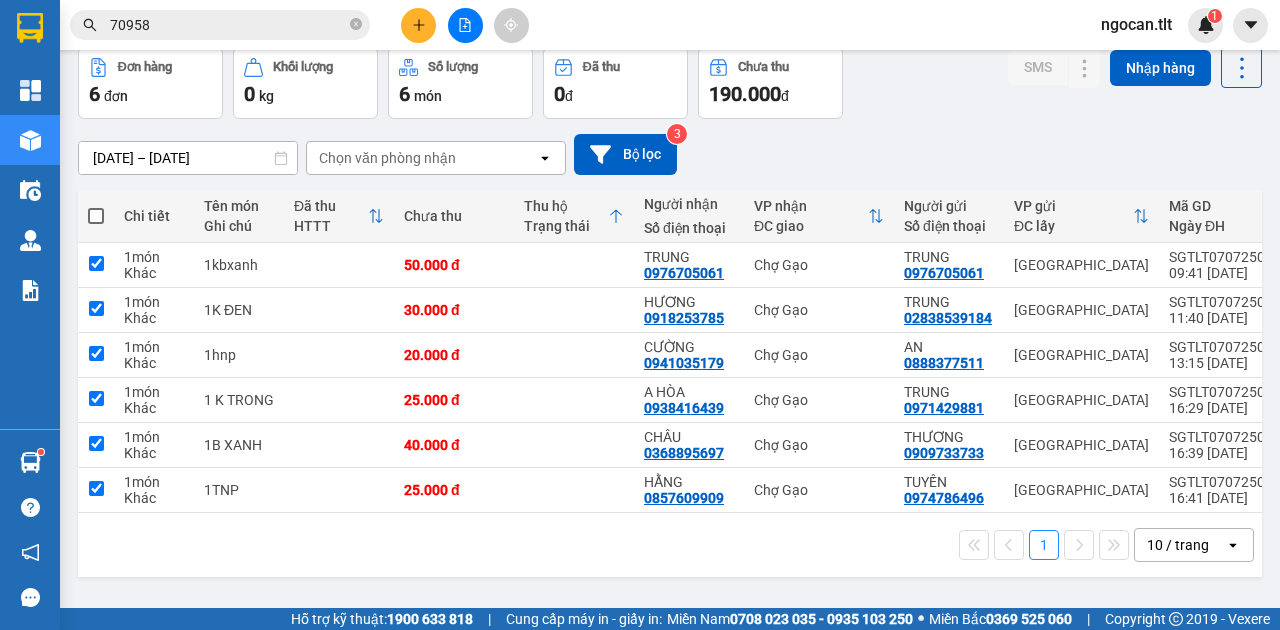 checkbox on "true" 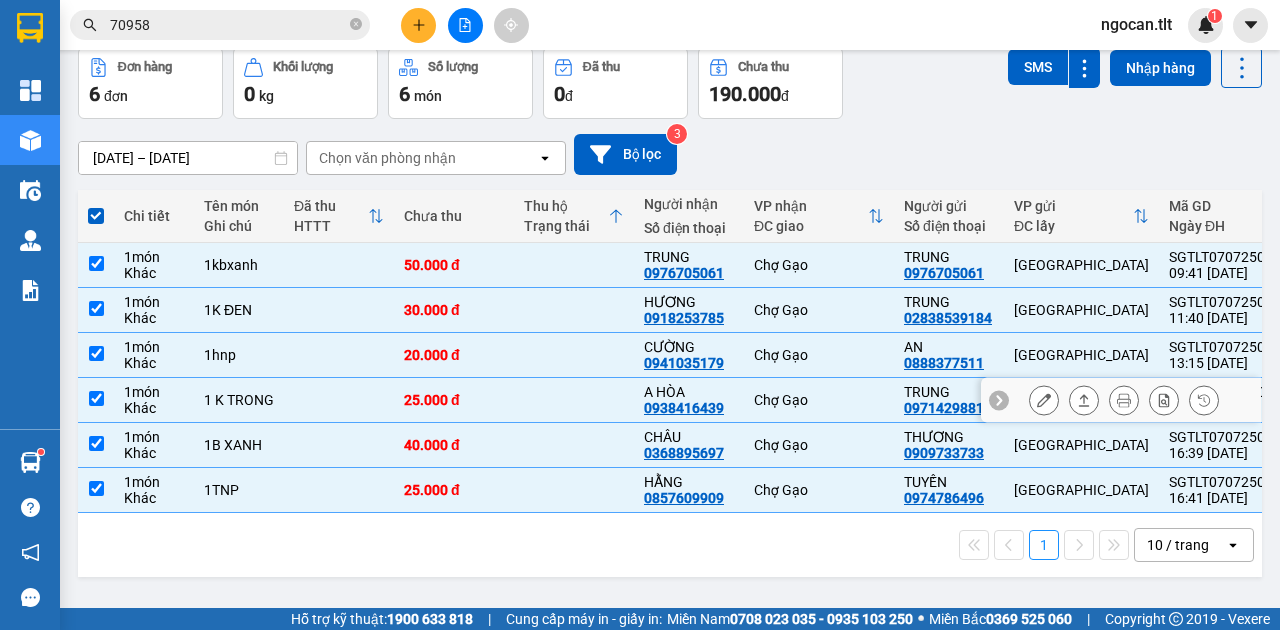 scroll, scrollTop: 92, scrollLeft: 0, axis: vertical 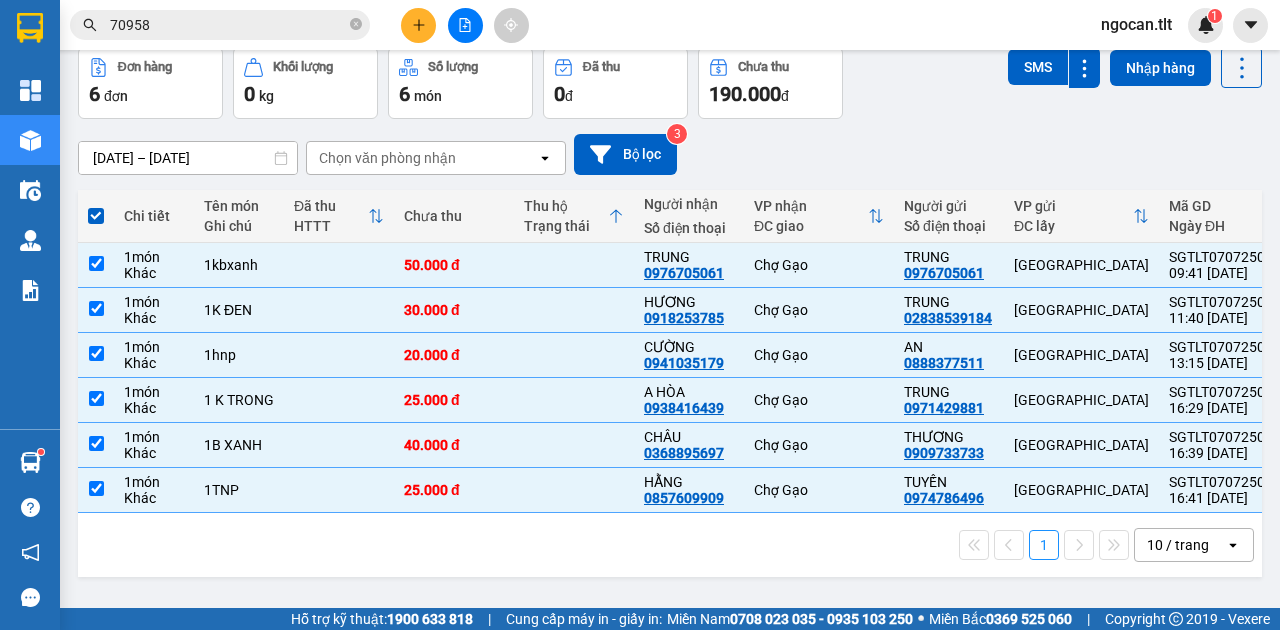 click on "[DATE] – [DATE]" at bounding box center (188, 158) 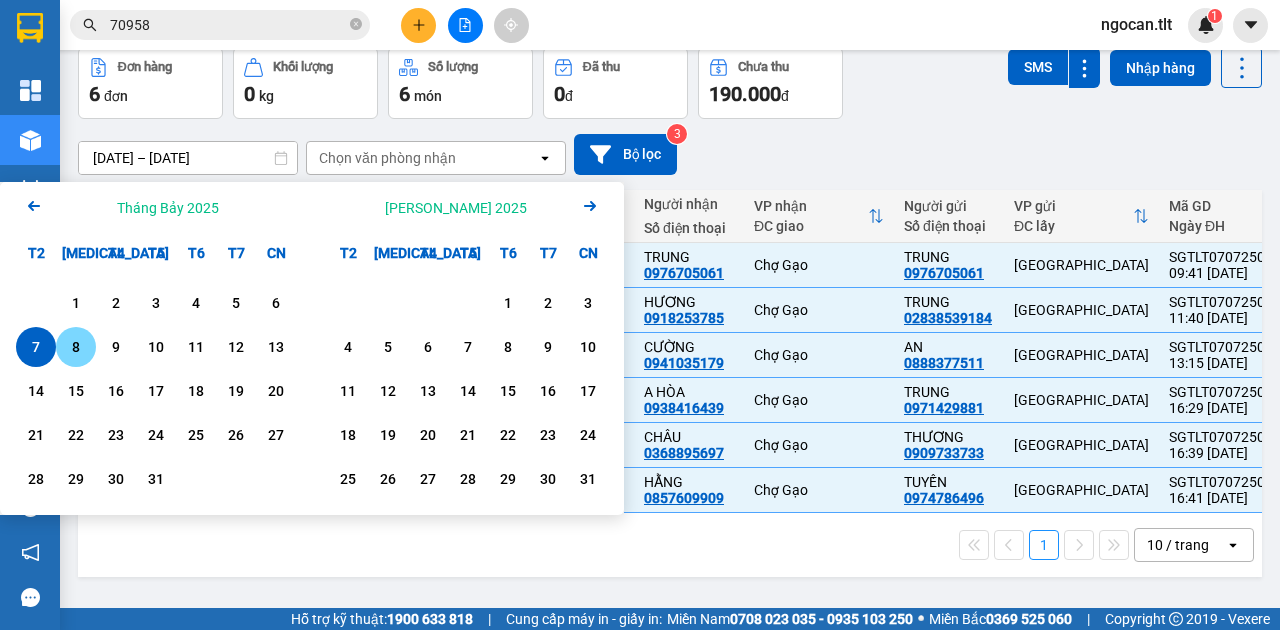 click on "8" at bounding box center (76, 347) 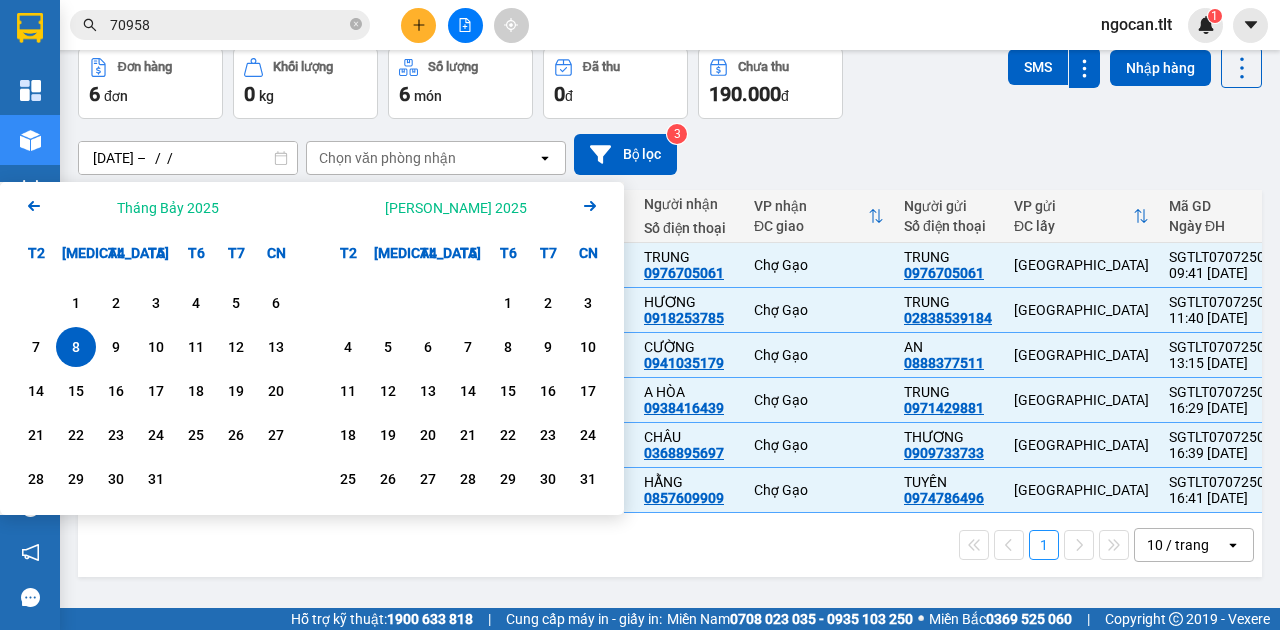 click on "8" at bounding box center (76, 347) 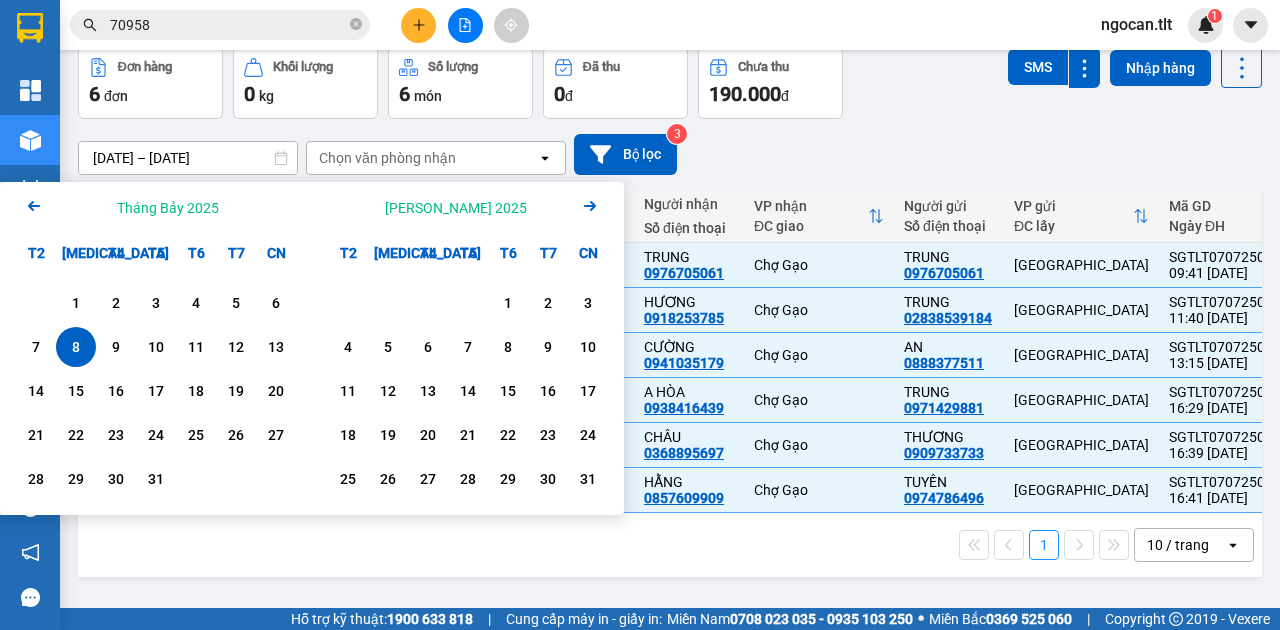 checkbox on "false" 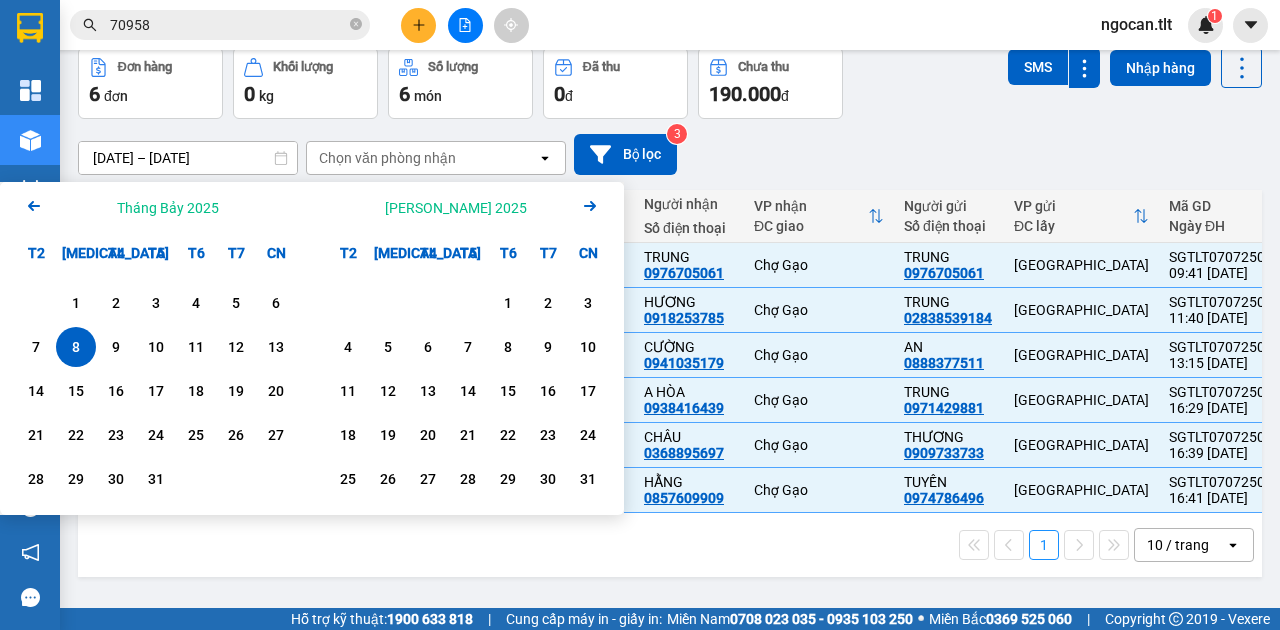 checkbox on "false" 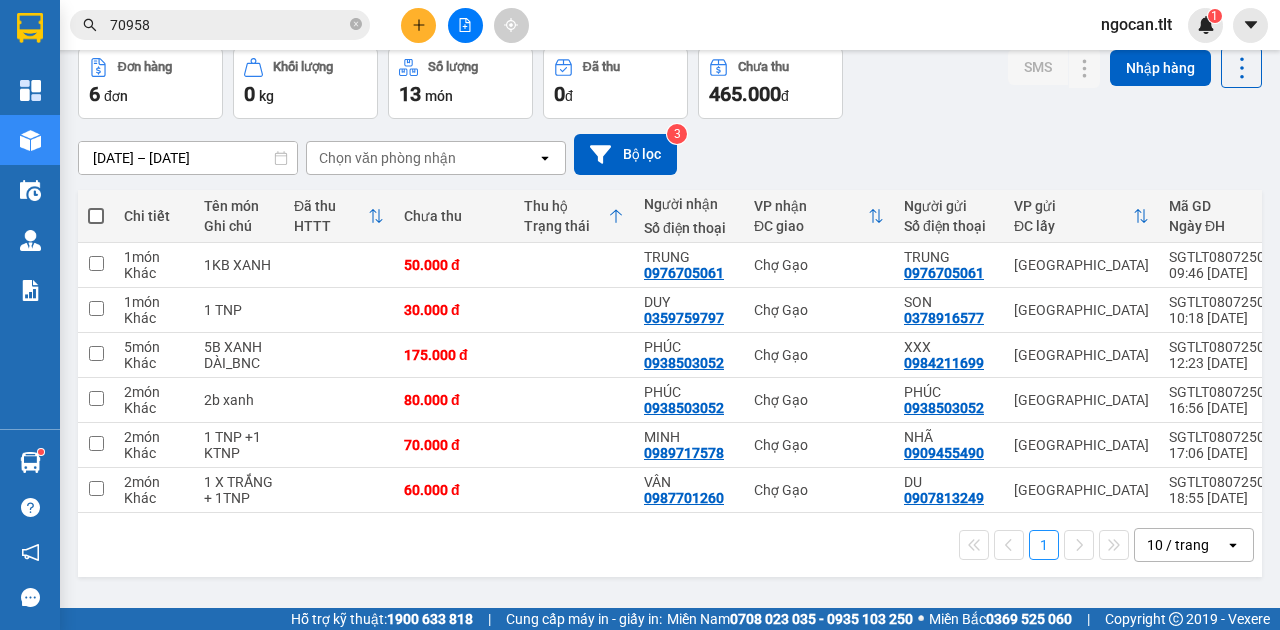 click at bounding box center [96, 216] 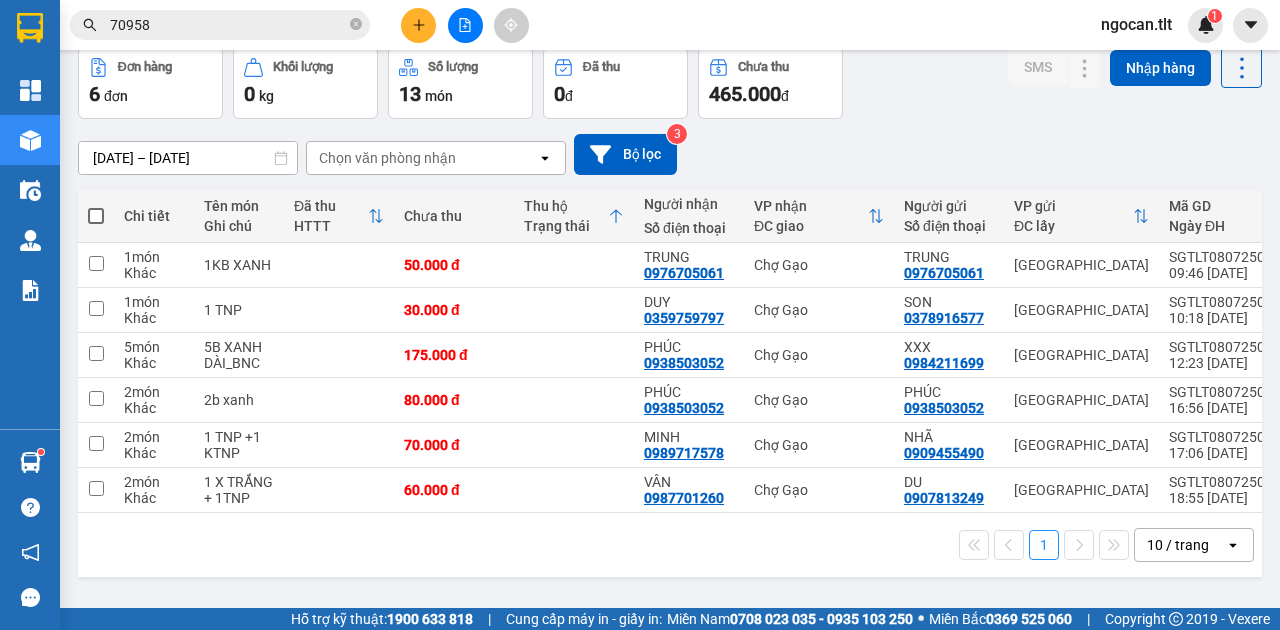 click at bounding box center [96, 216] 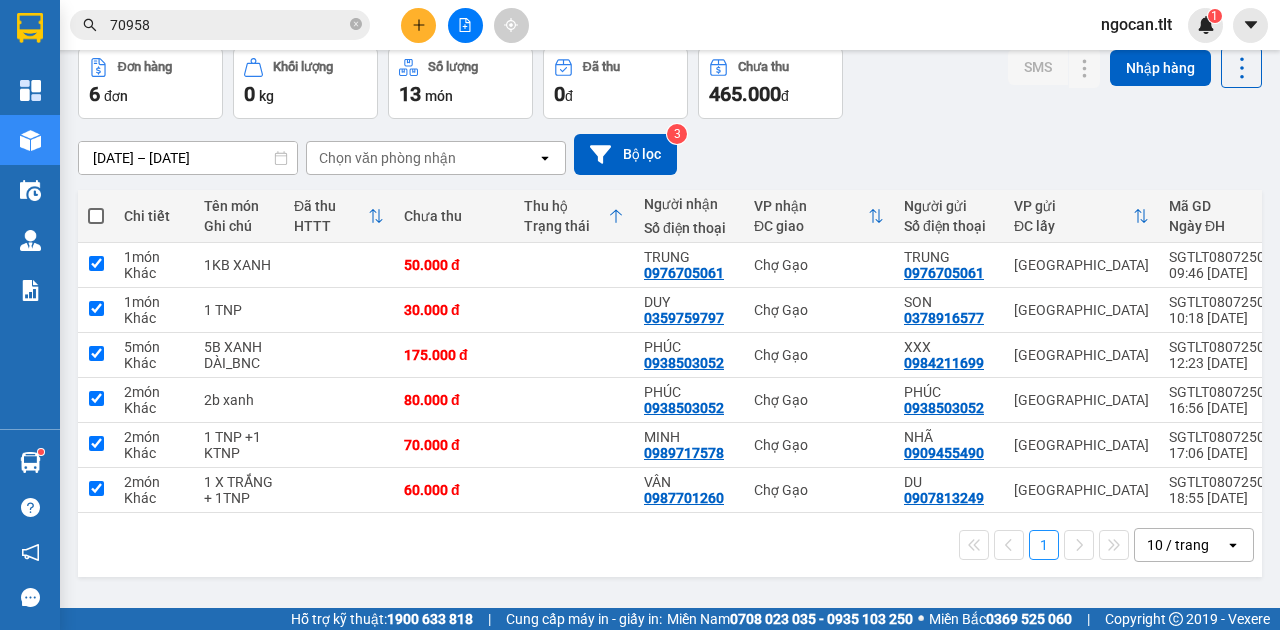 checkbox on "true" 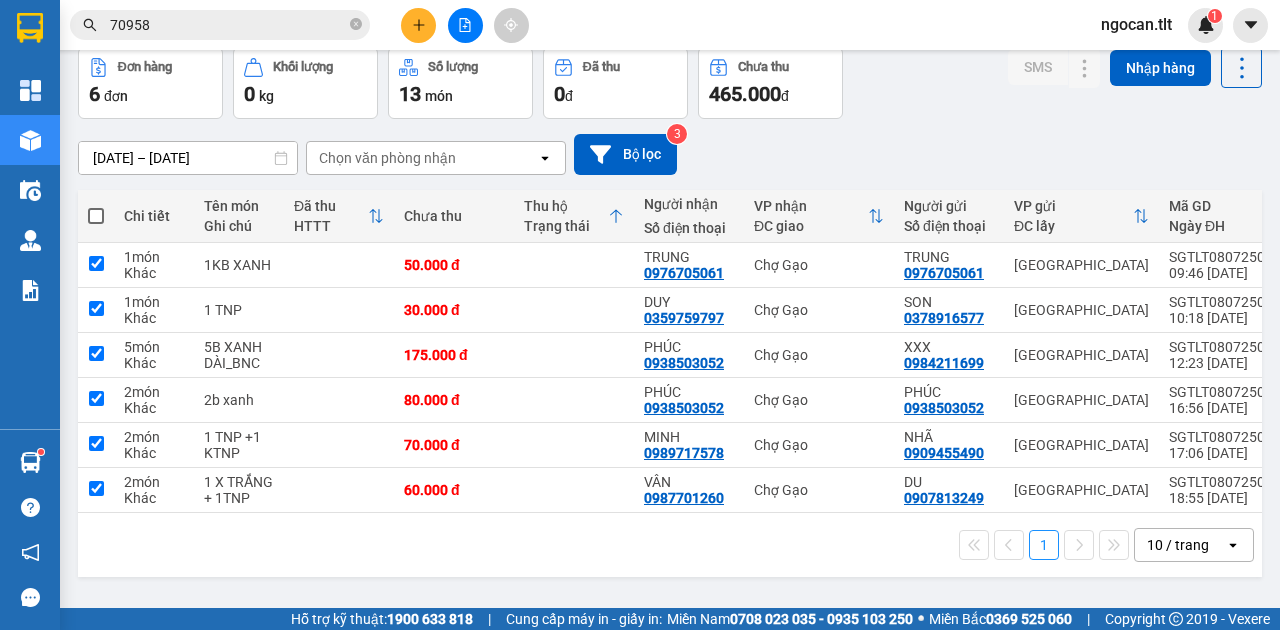 checkbox on "true" 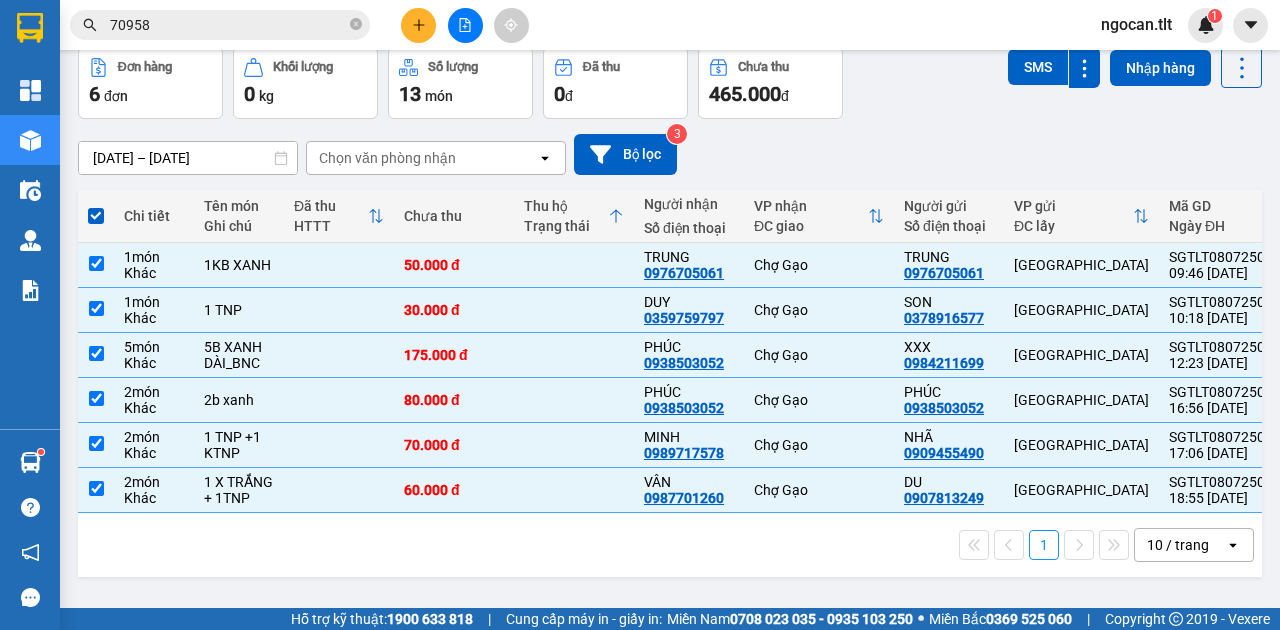 scroll, scrollTop: 92, scrollLeft: 0, axis: vertical 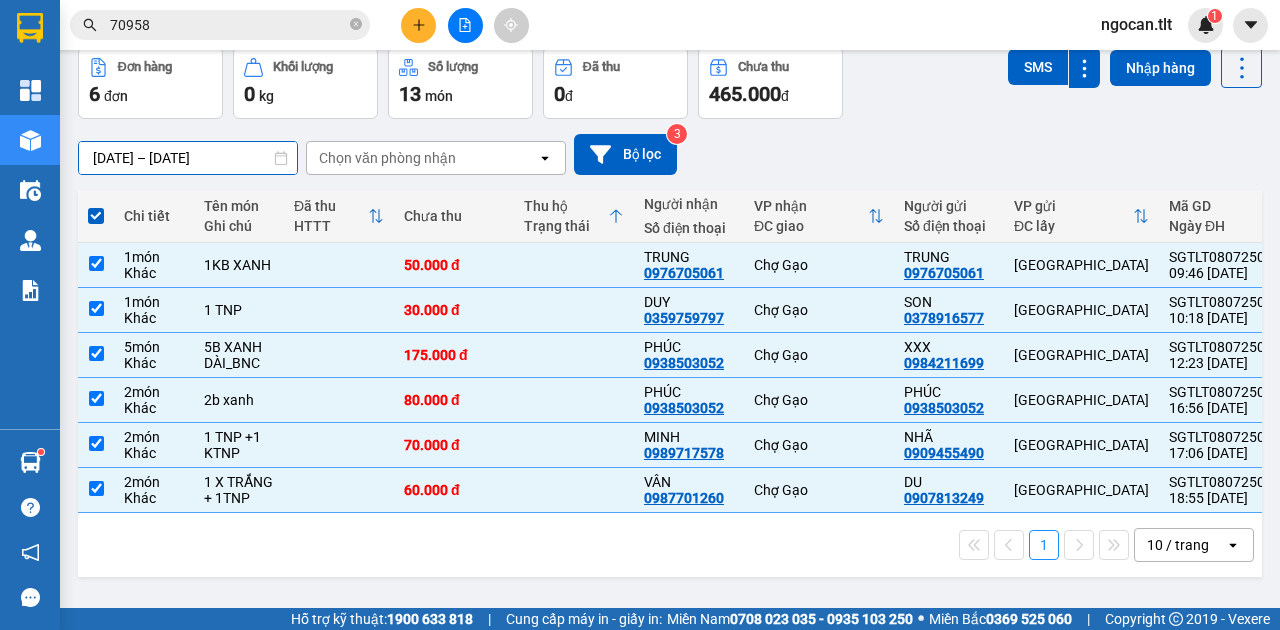 drag, startPoint x: 131, startPoint y: 150, endPoint x: 287, endPoint y: 239, distance: 179.60234 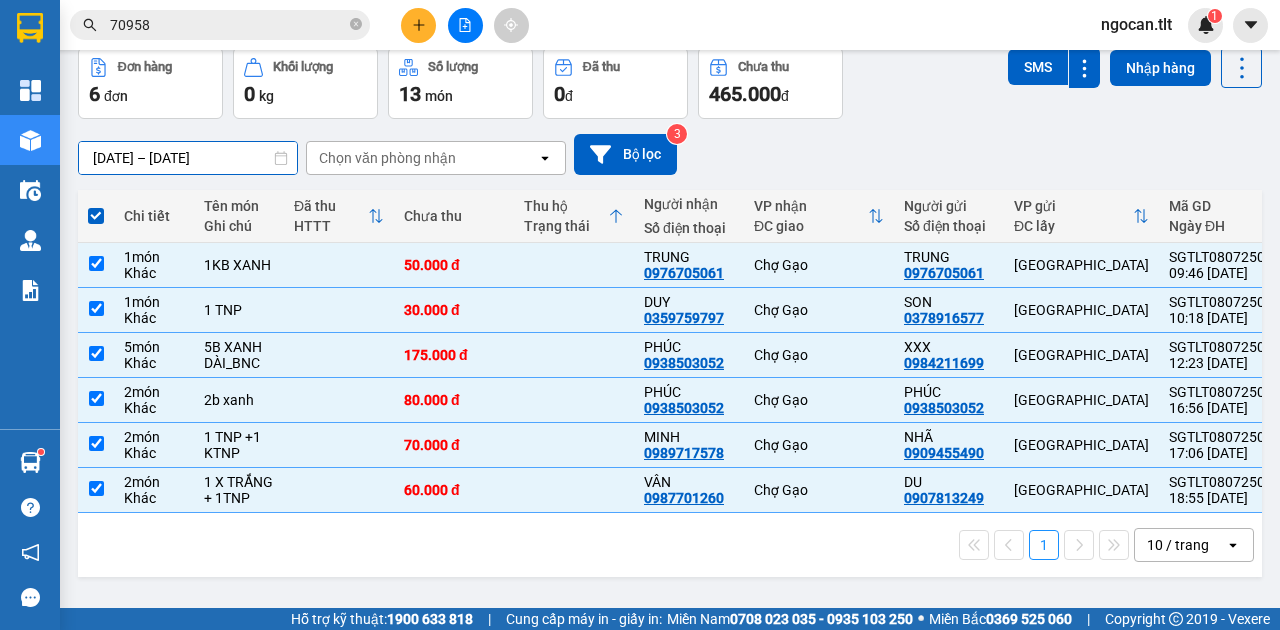 click on "[DATE] – [DATE]" at bounding box center [188, 158] 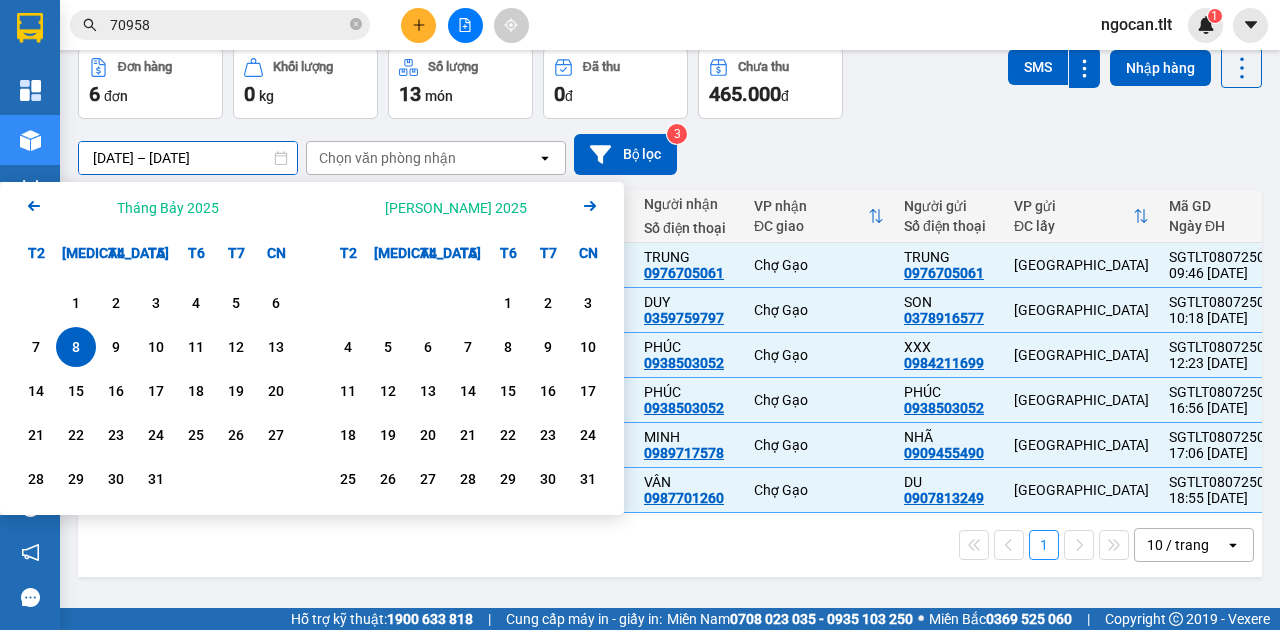 click on "1 10 / trang open" at bounding box center [670, 545] 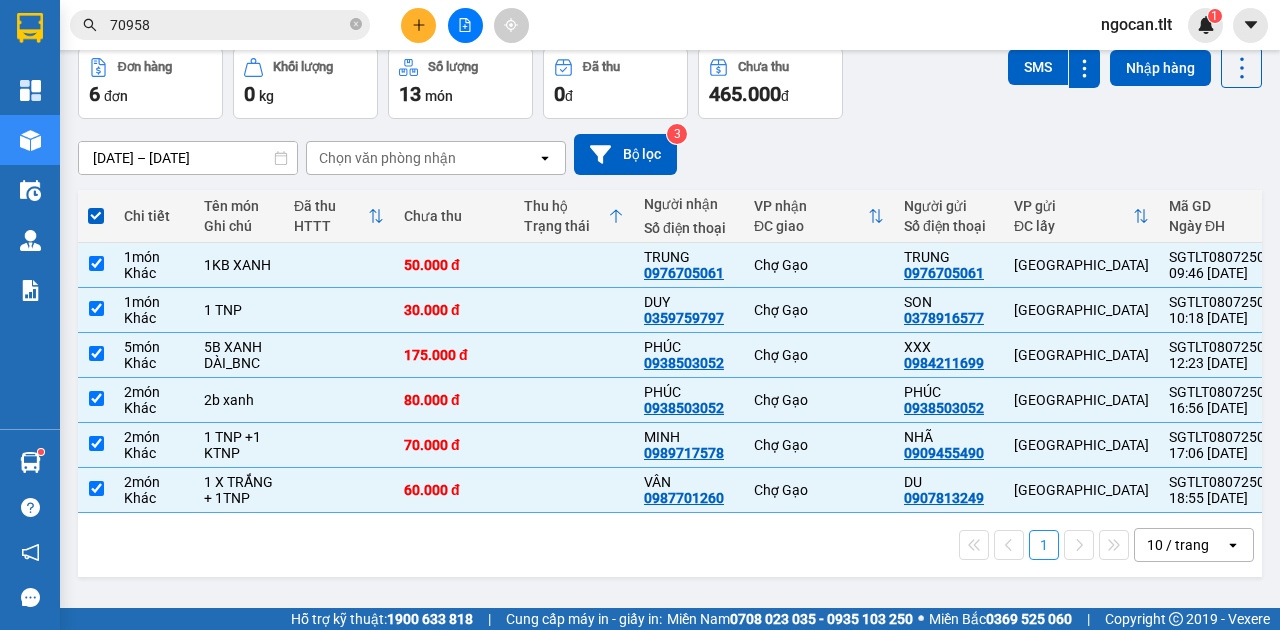 click on "[DATE] – [DATE]" at bounding box center (188, 158) 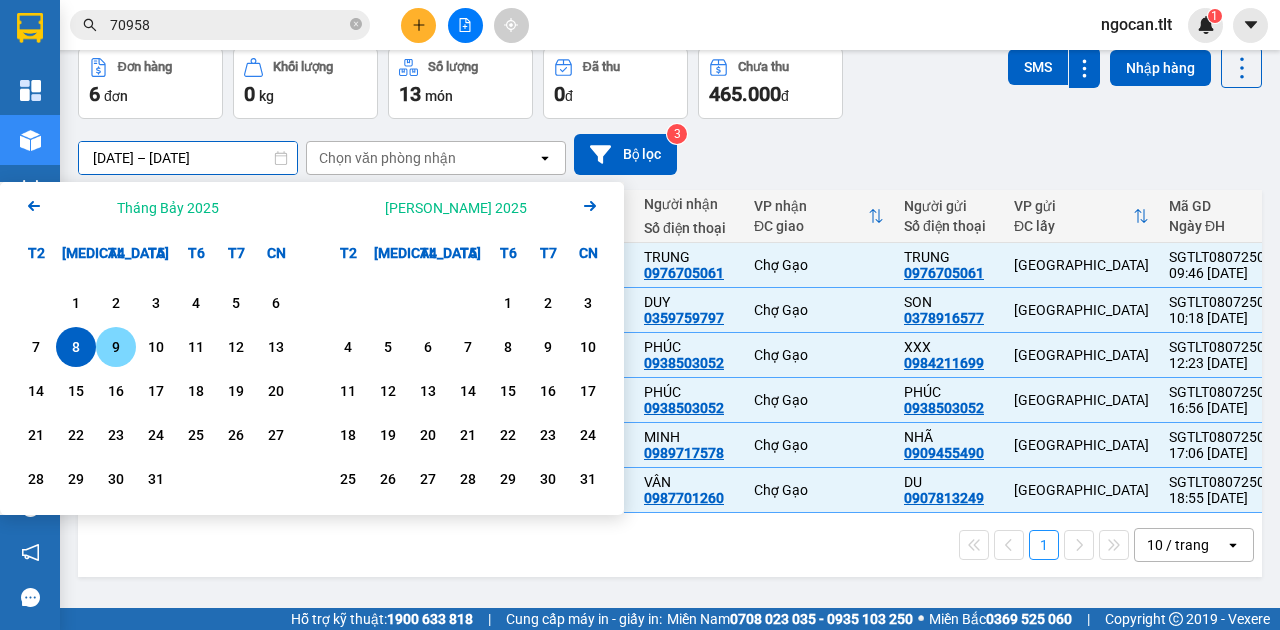 click on "9" at bounding box center [116, 347] 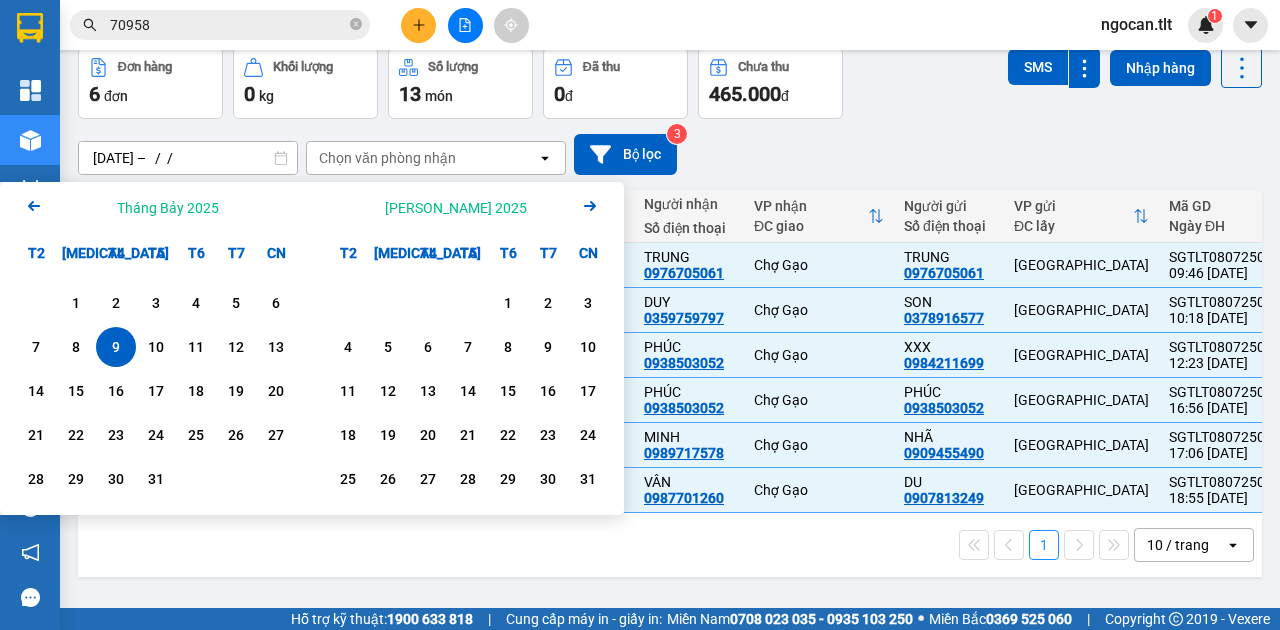 click on "9" at bounding box center (116, 347) 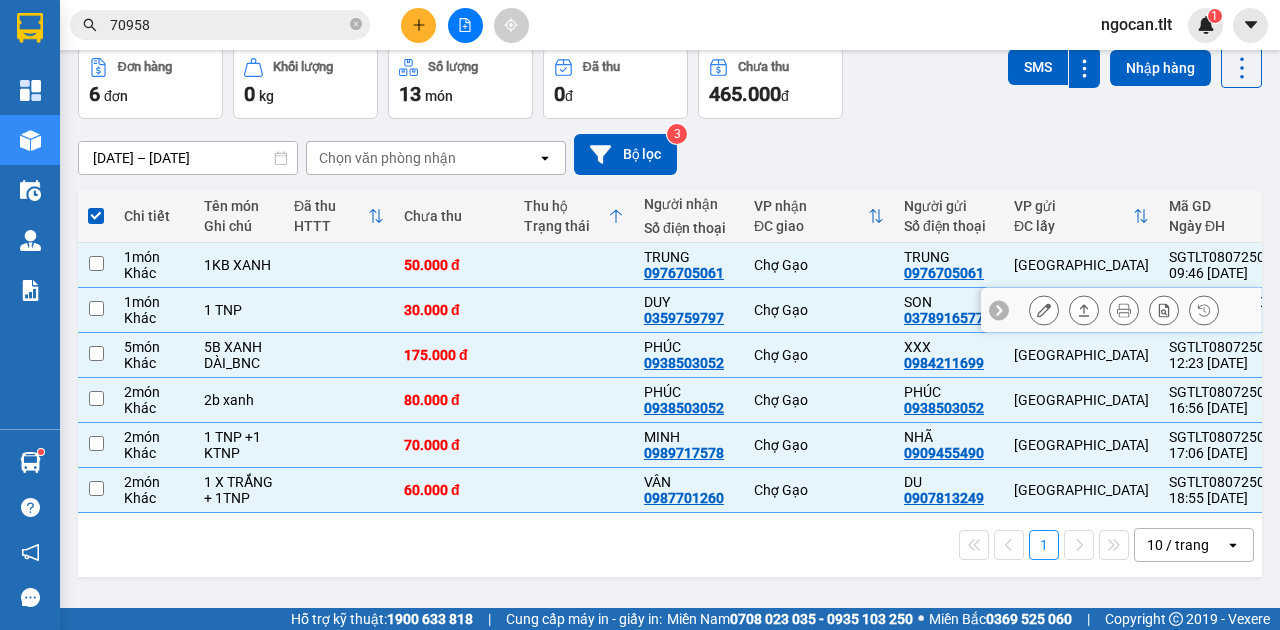 checkbox on "false" 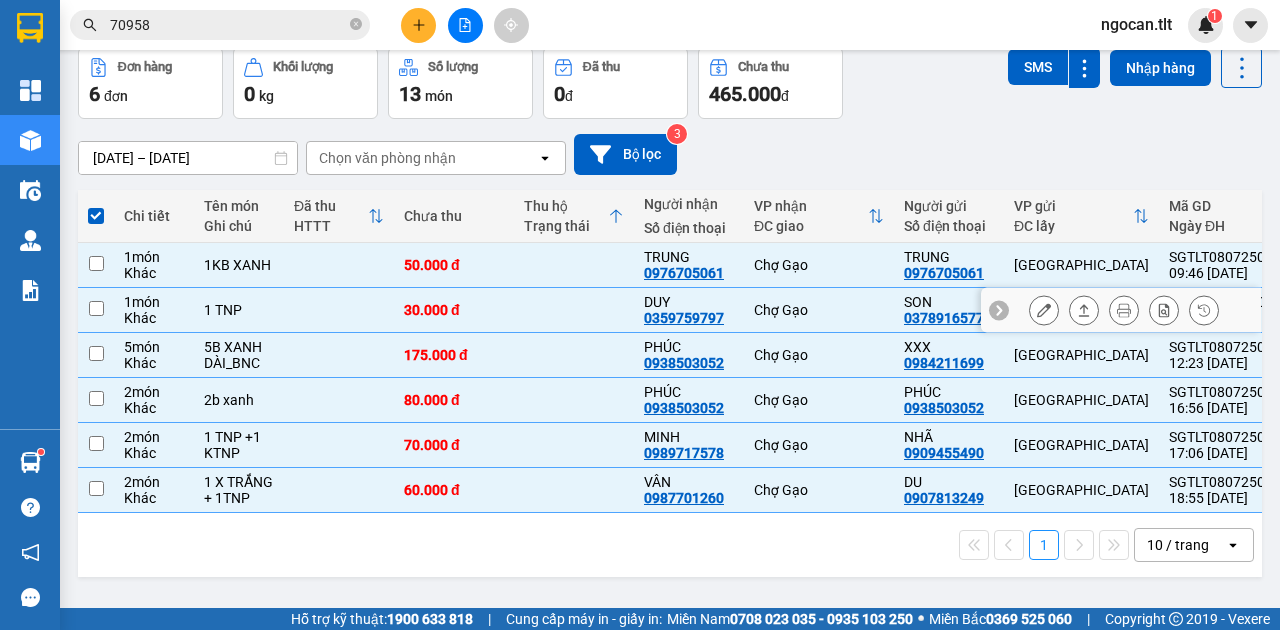 checkbox on "false" 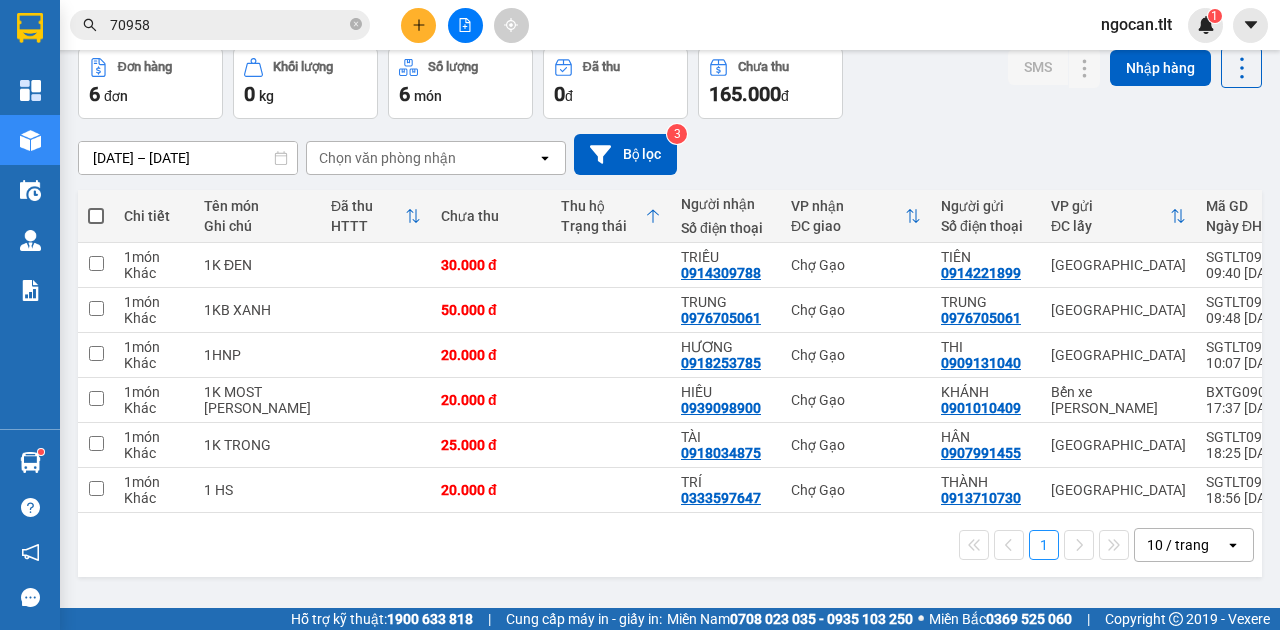 click at bounding box center (96, 216) 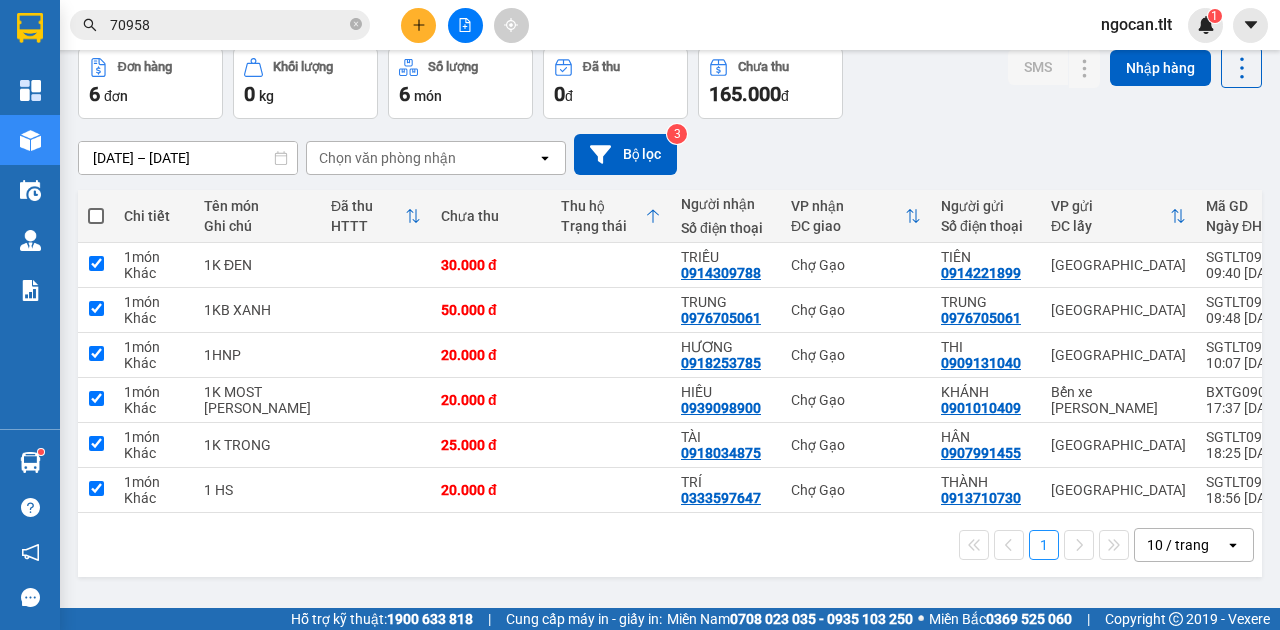 checkbox on "true" 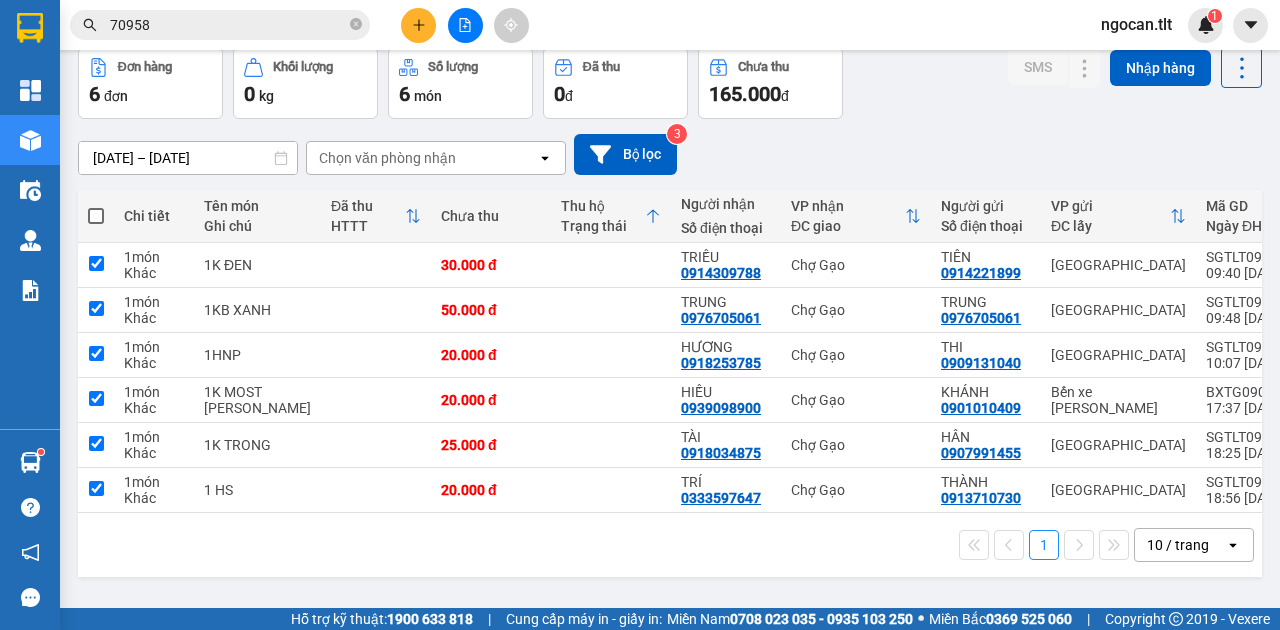 checkbox on "true" 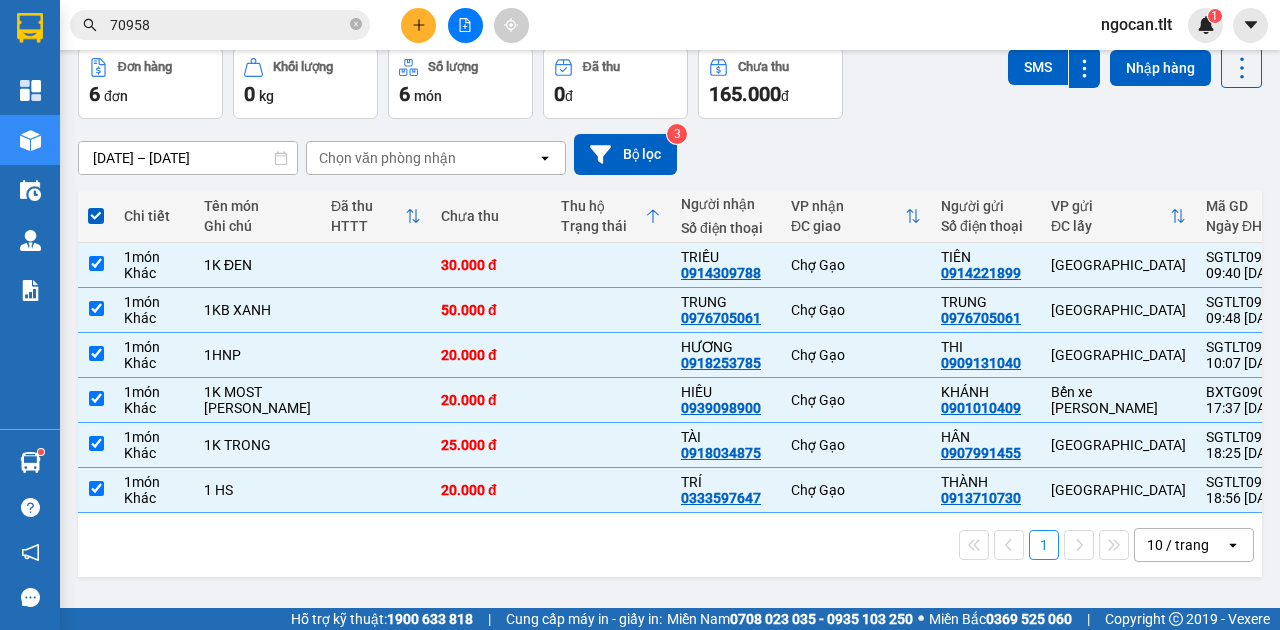 scroll, scrollTop: 92, scrollLeft: 0, axis: vertical 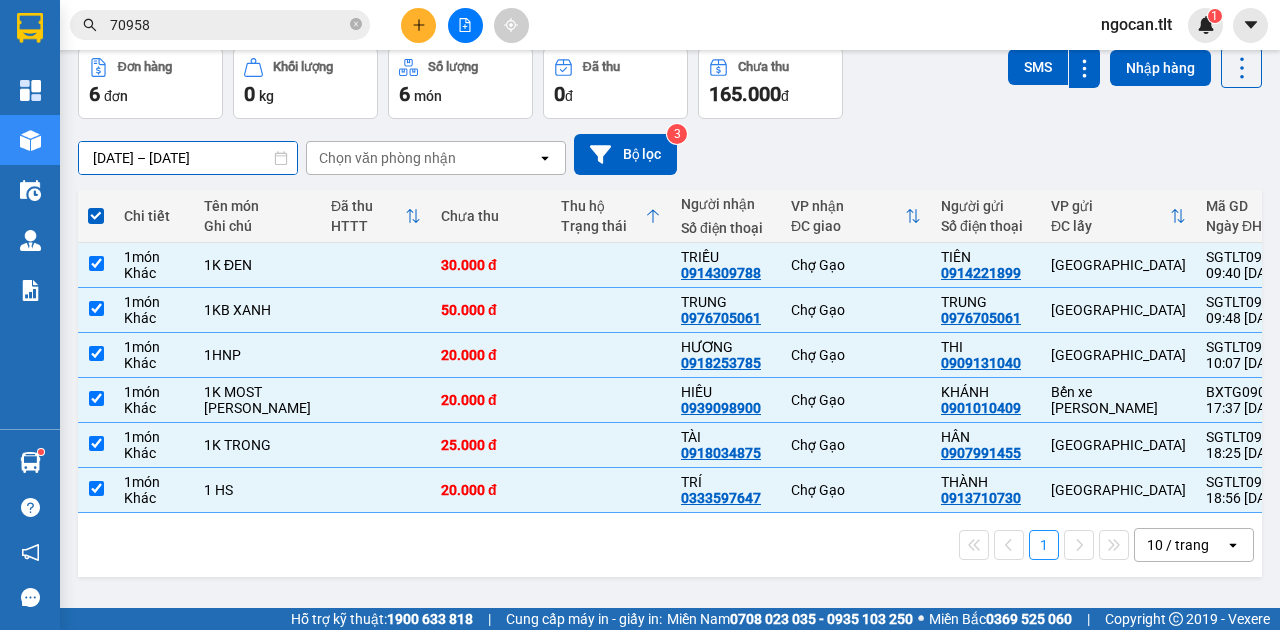 click on "[DATE] – [DATE]" at bounding box center (188, 158) 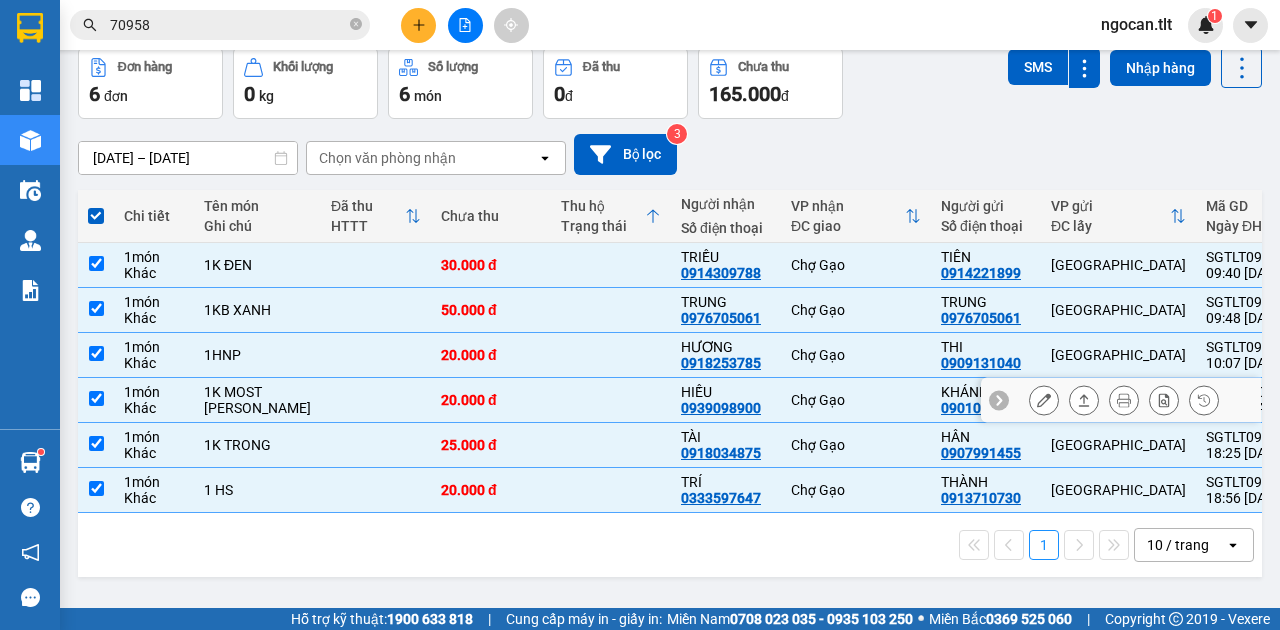 scroll, scrollTop: 92, scrollLeft: 0, axis: vertical 